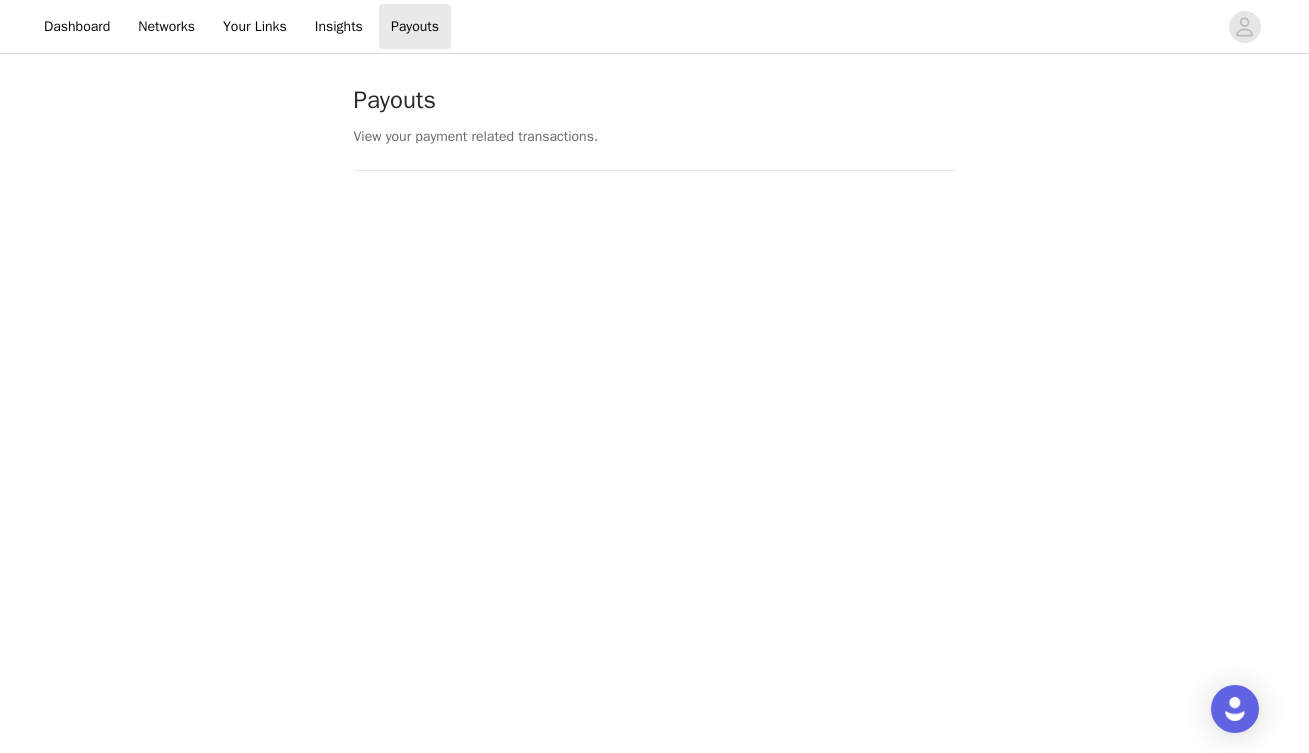 scroll, scrollTop: 246, scrollLeft: 0, axis: vertical 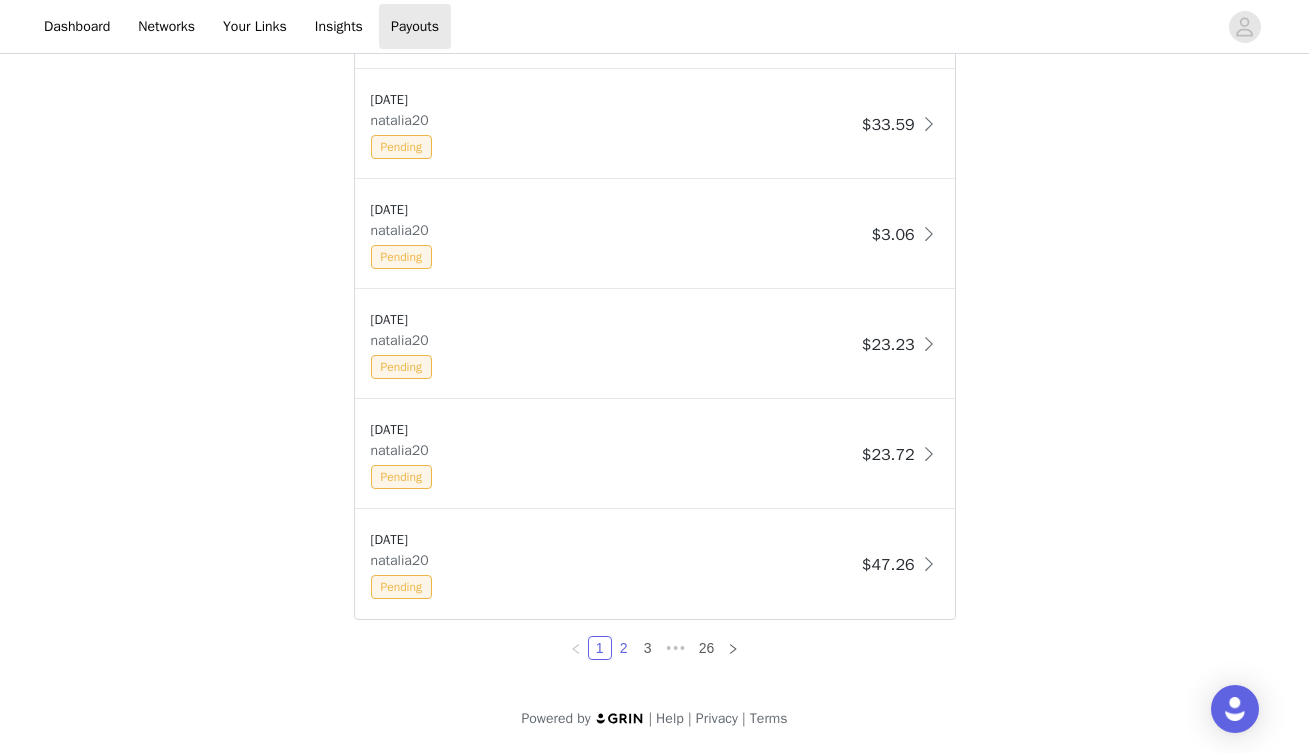 click on "2" at bounding box center [624, 648] 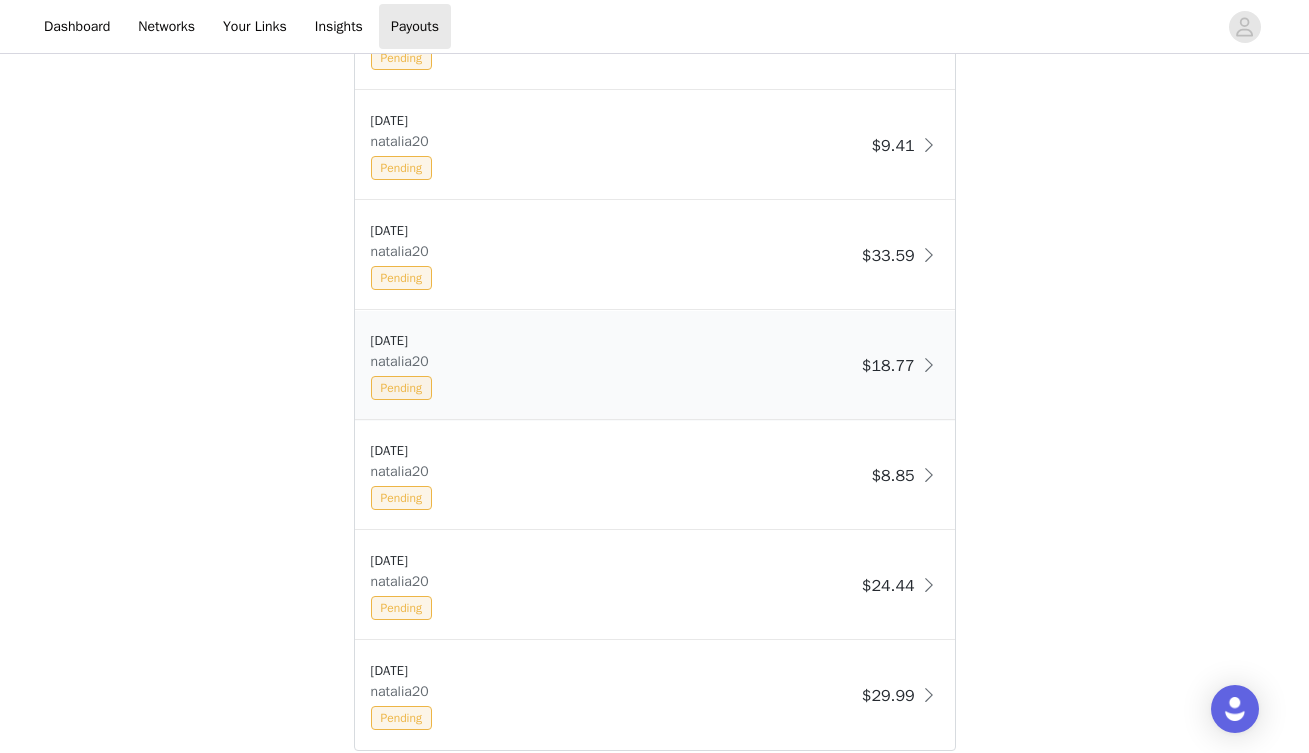 scroll, scrollTop: 1706, scrollLeft: 0, axis: vertical 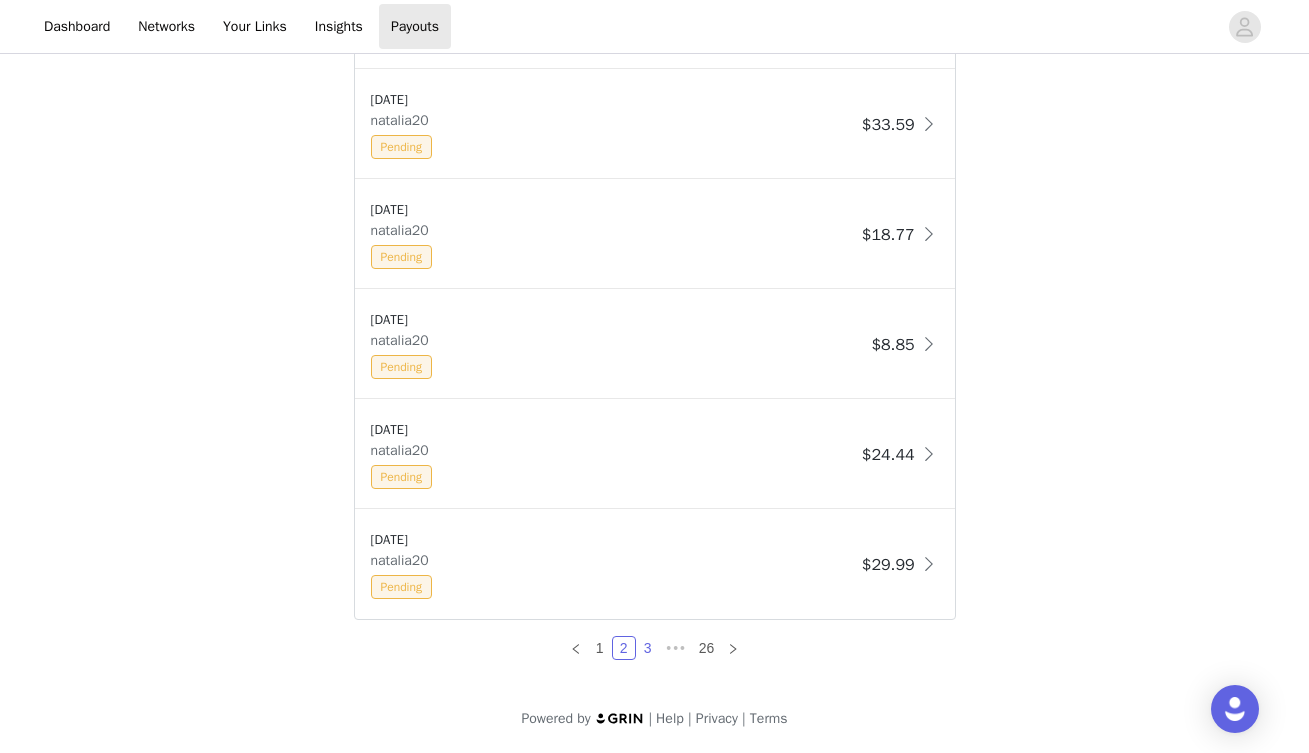 click on "3" at bounding box center [648, 648] 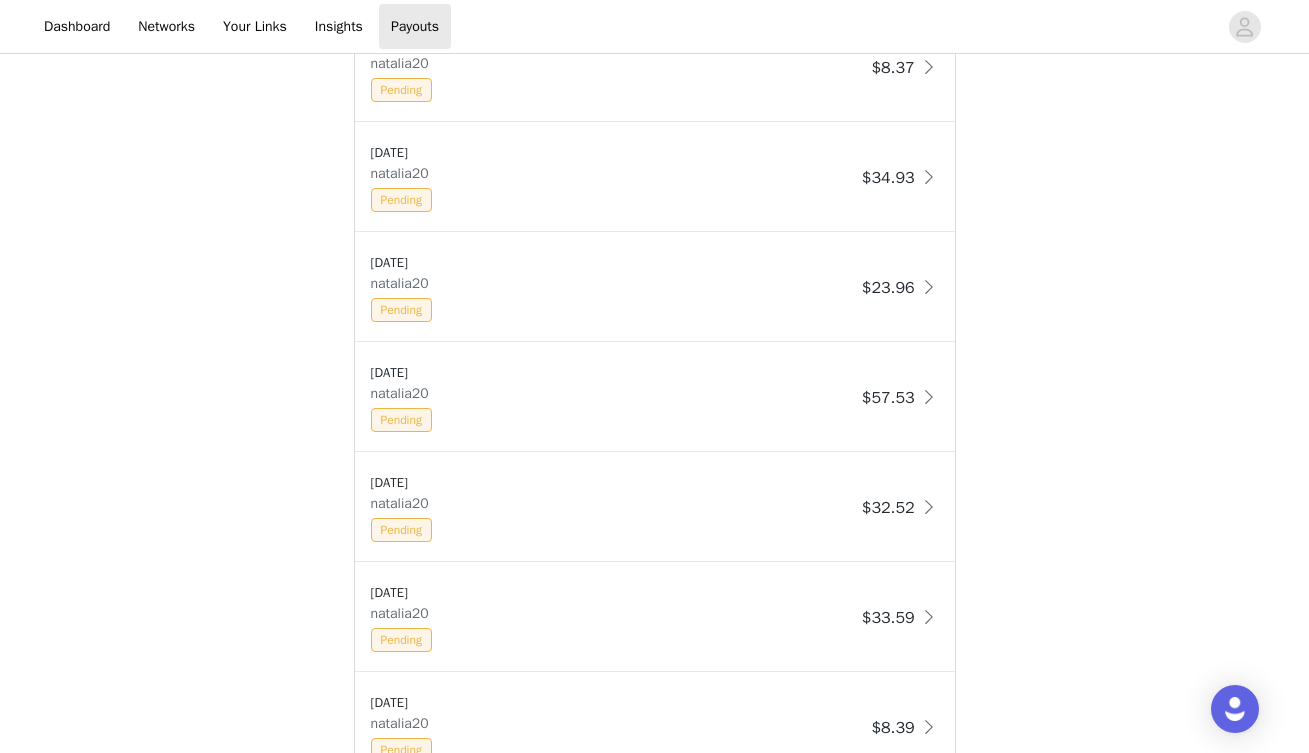 scroll, scrollTop: 1706, scrollLeft: 0, axis: vertical 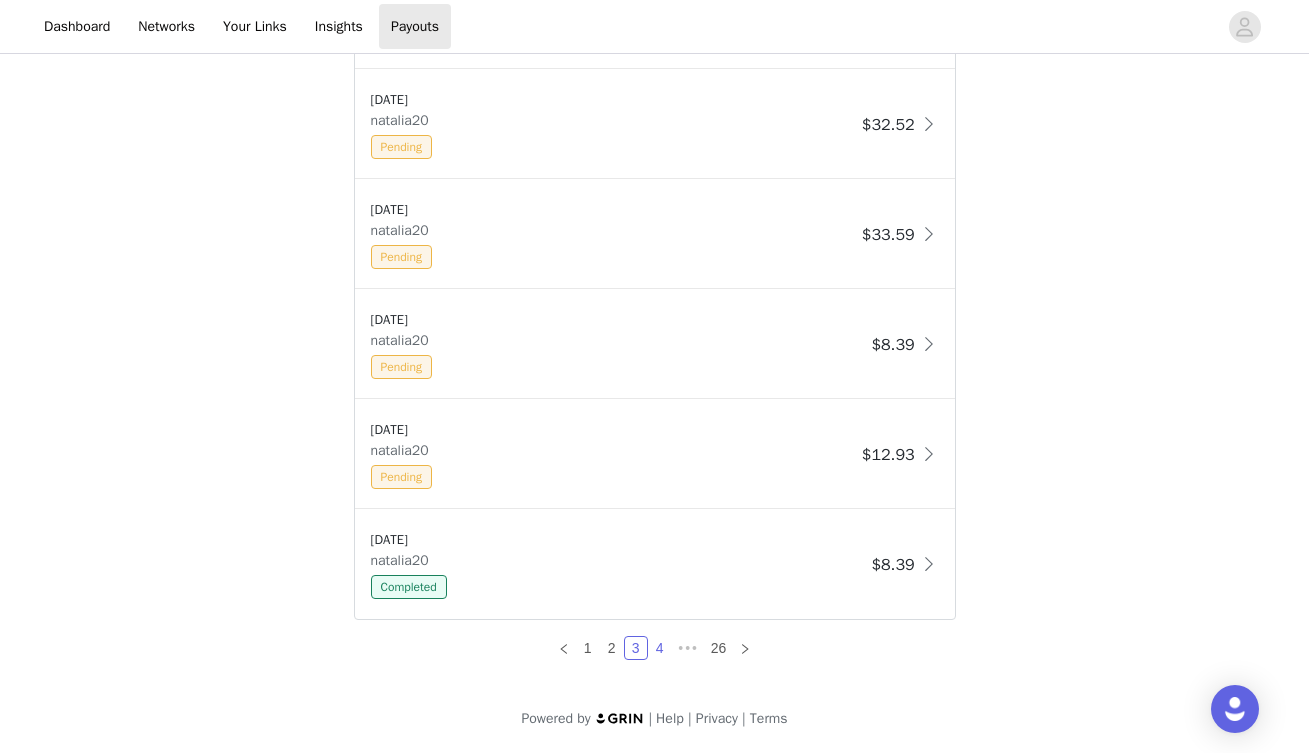 click on "4" at bounding box center [660, 648] 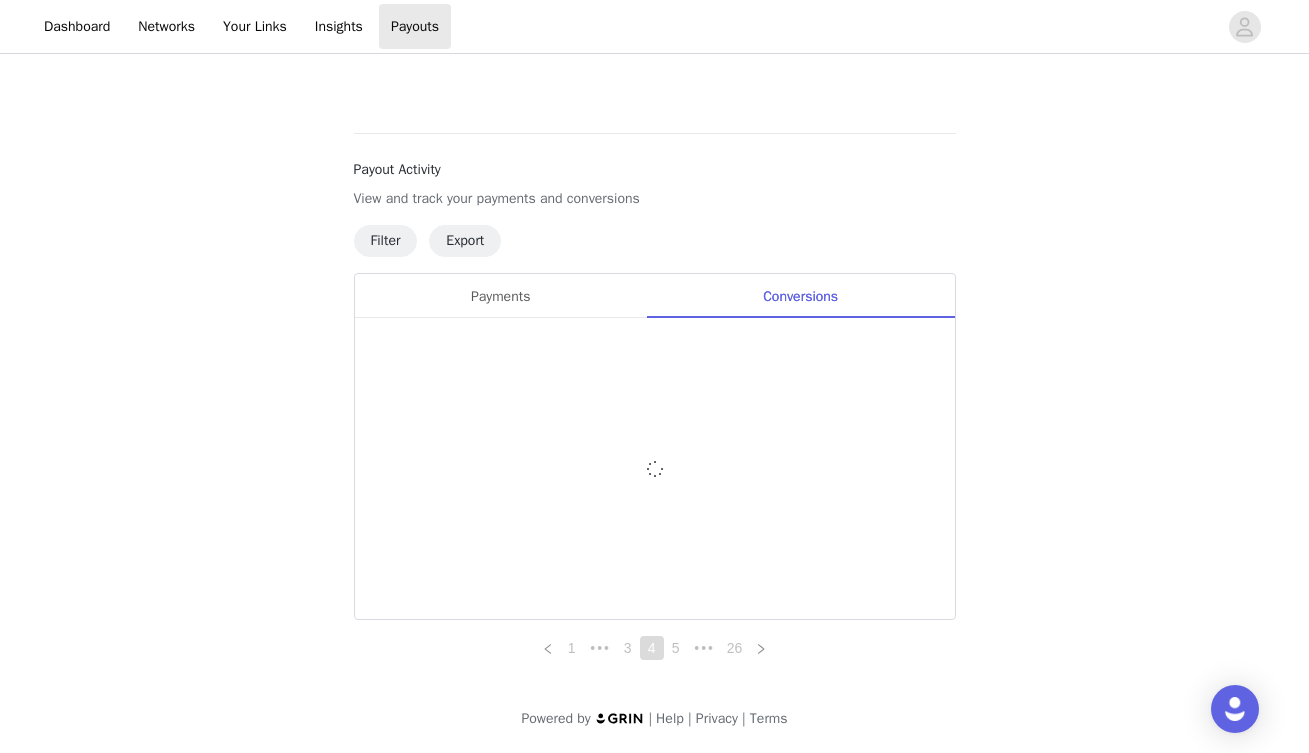 scroll, scrollTop: 1706, scrollLeft: 0, axis: vertical 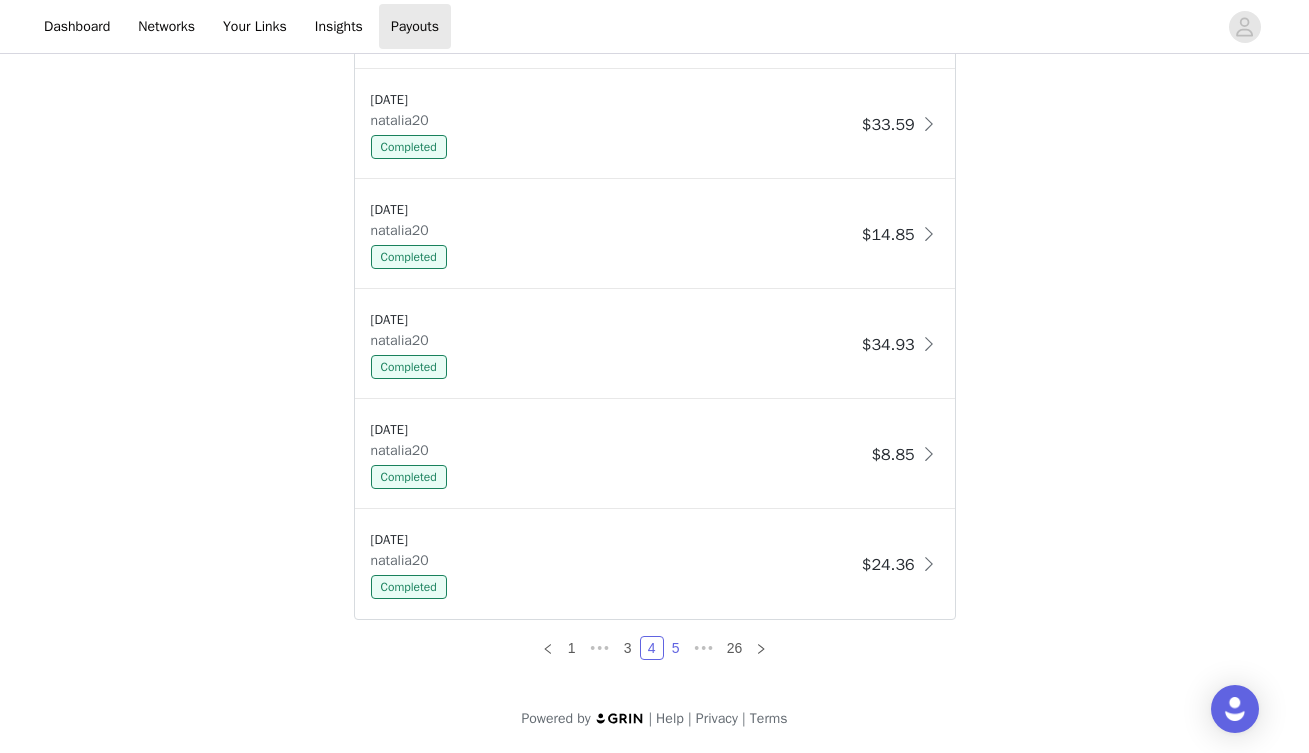 click on "5" at bounding box center (676, 648) 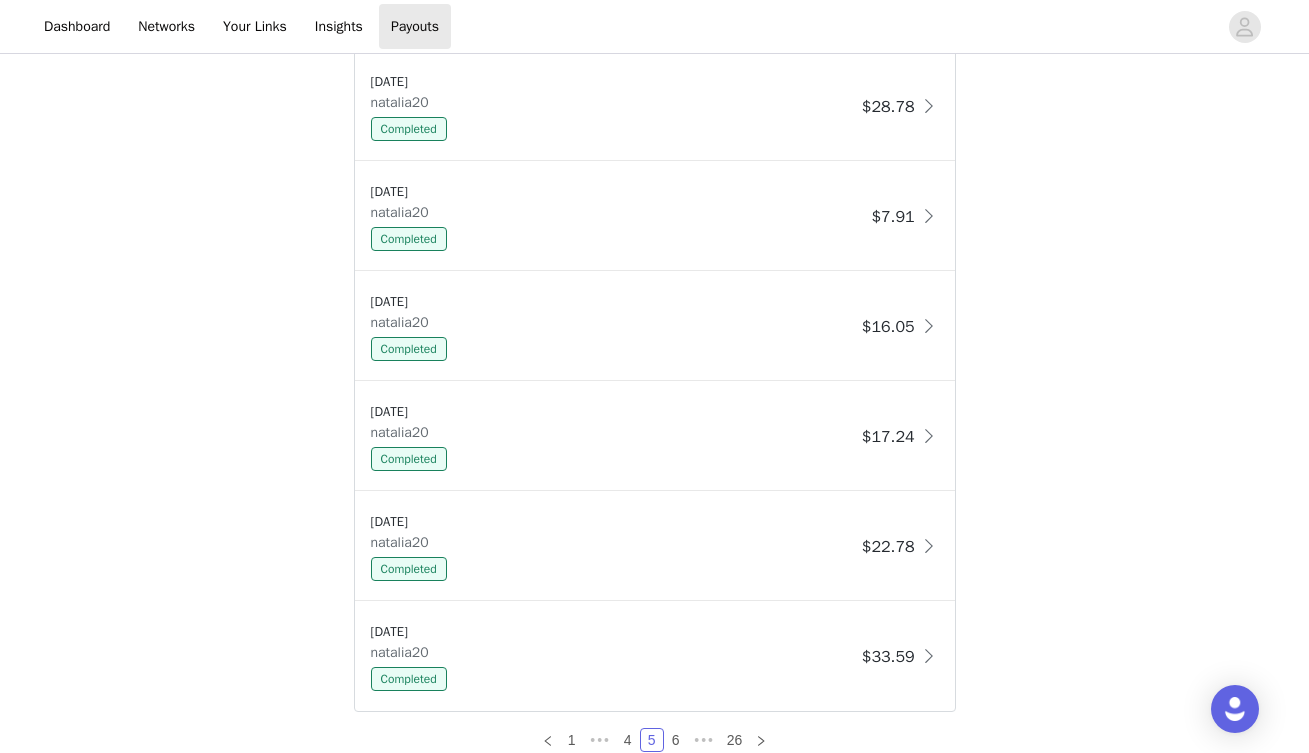 scroll, scrollTop: 1706, scrollLeft: 0, axis: vertical 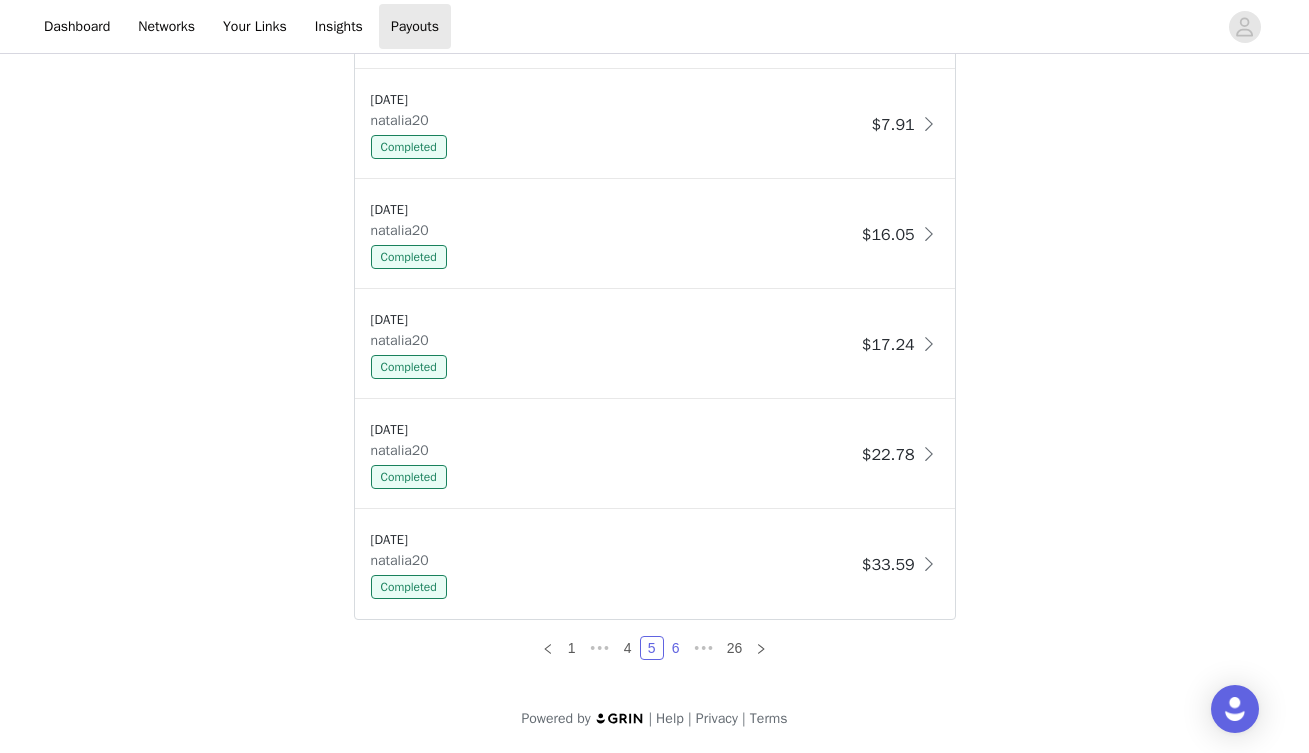 click on "6" at bounding box center [676, 648] 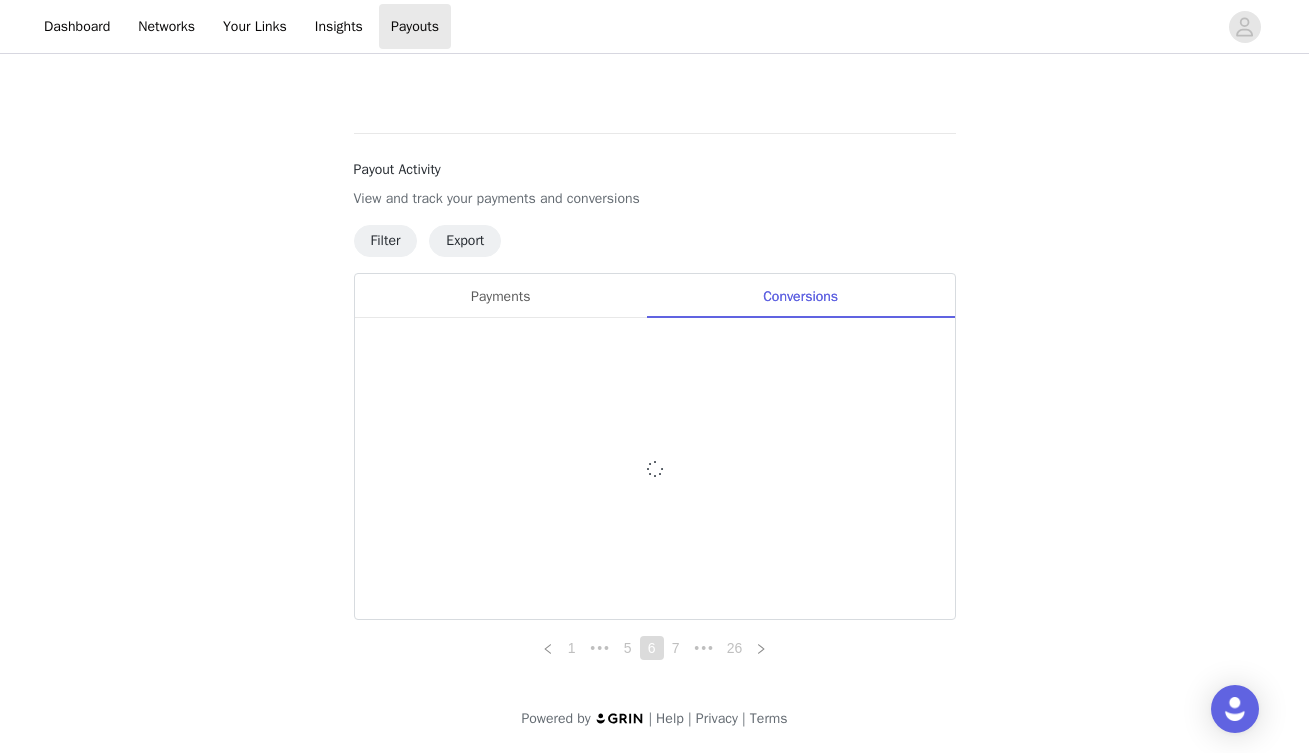 scroll, scrollTop: 1706, scrollLeft: 0, axis: vertical 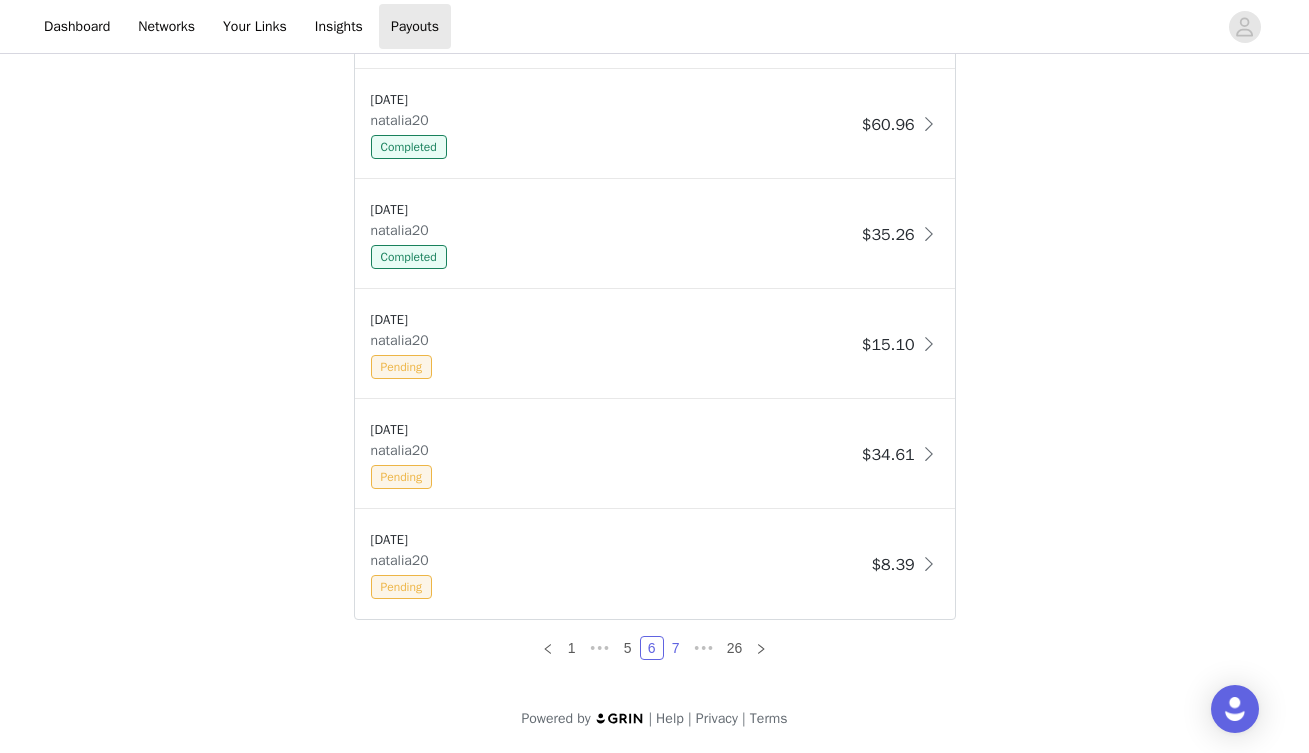 click on "7" at bounding box center [676, 648] 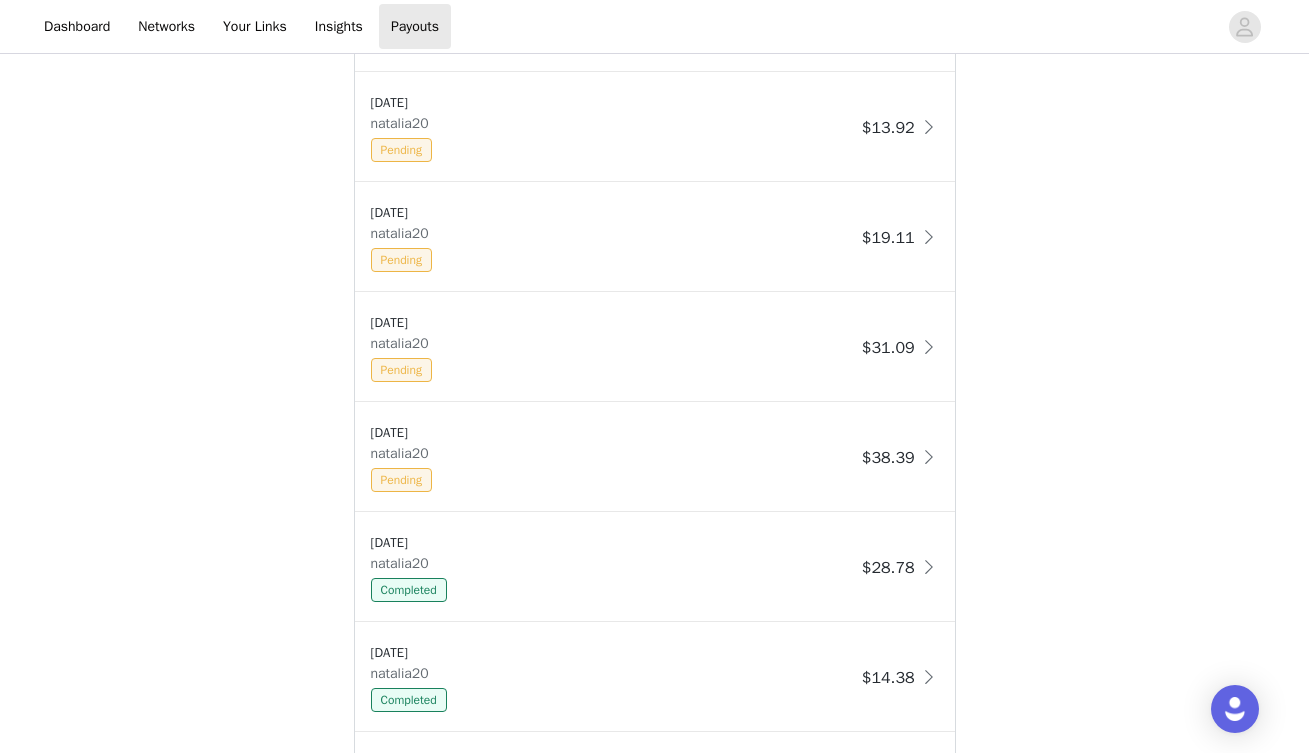 scroll, scrollTop: 1375, scrollLeft: 0, axis: vertical 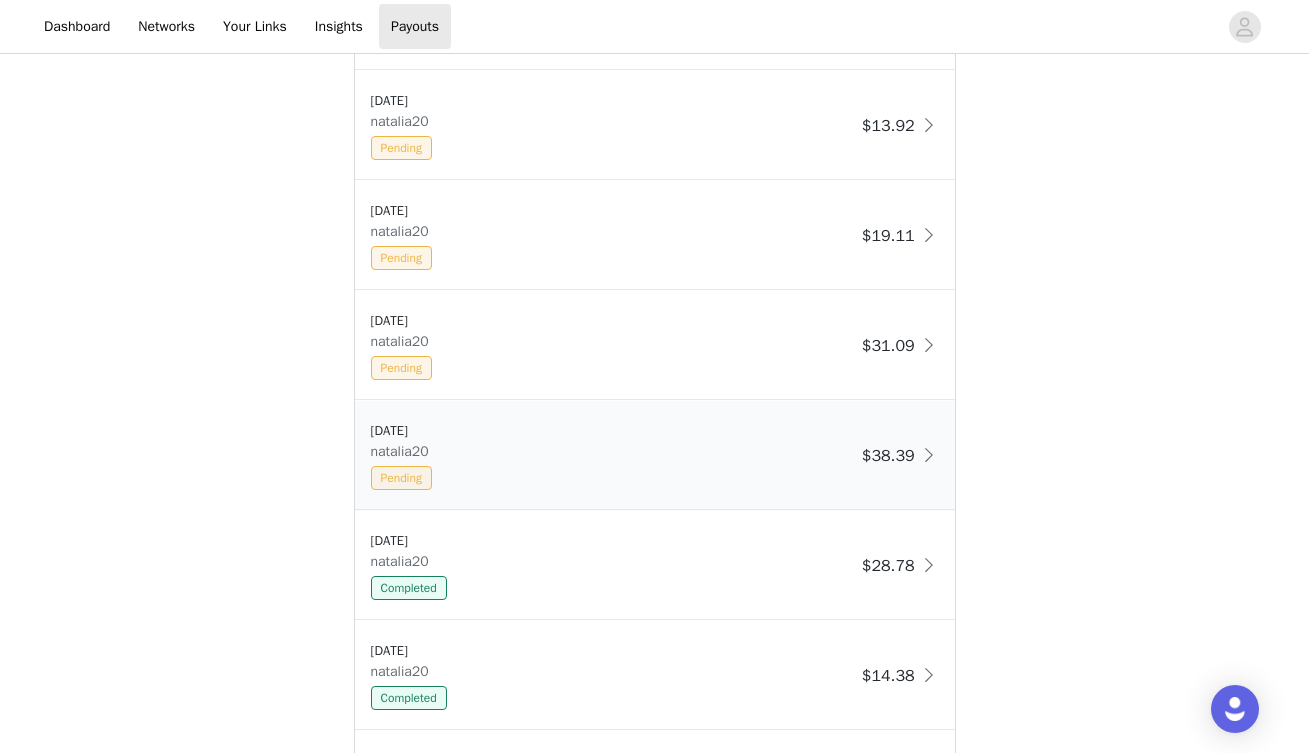 drag, startPoint x: 437, startPoint y: 432, endPoint x: 366, endPoint y: 435, distance: 71.063354 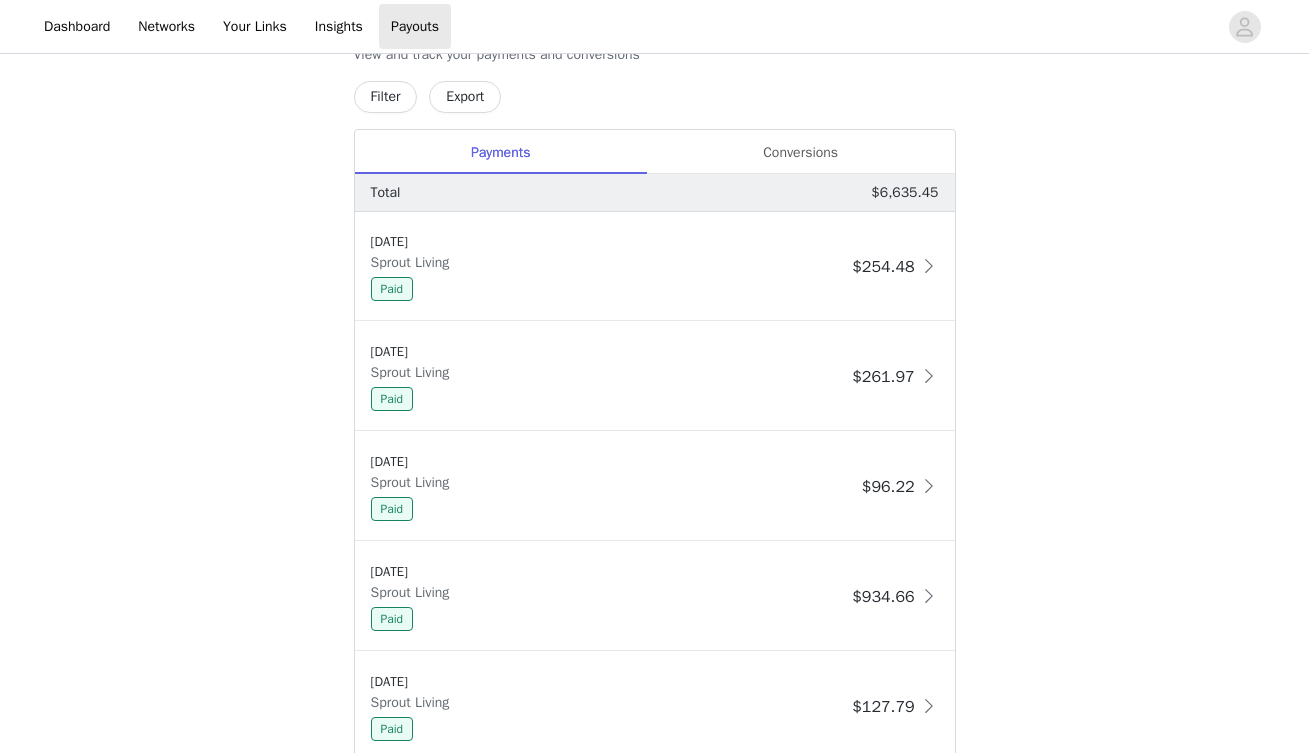 scroll, scrollTop: 1072, scrollLeft: 0, axis: vertical 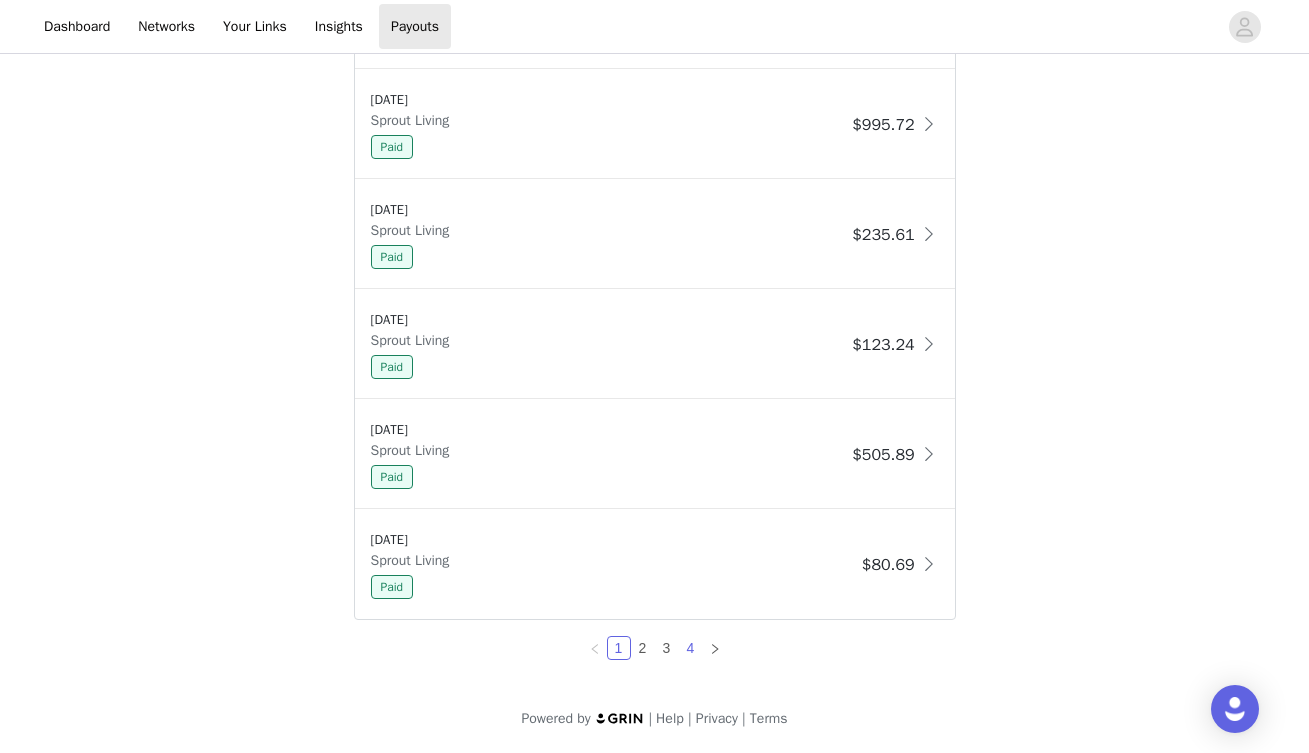 click on "4" at bounding box center (691, 648) 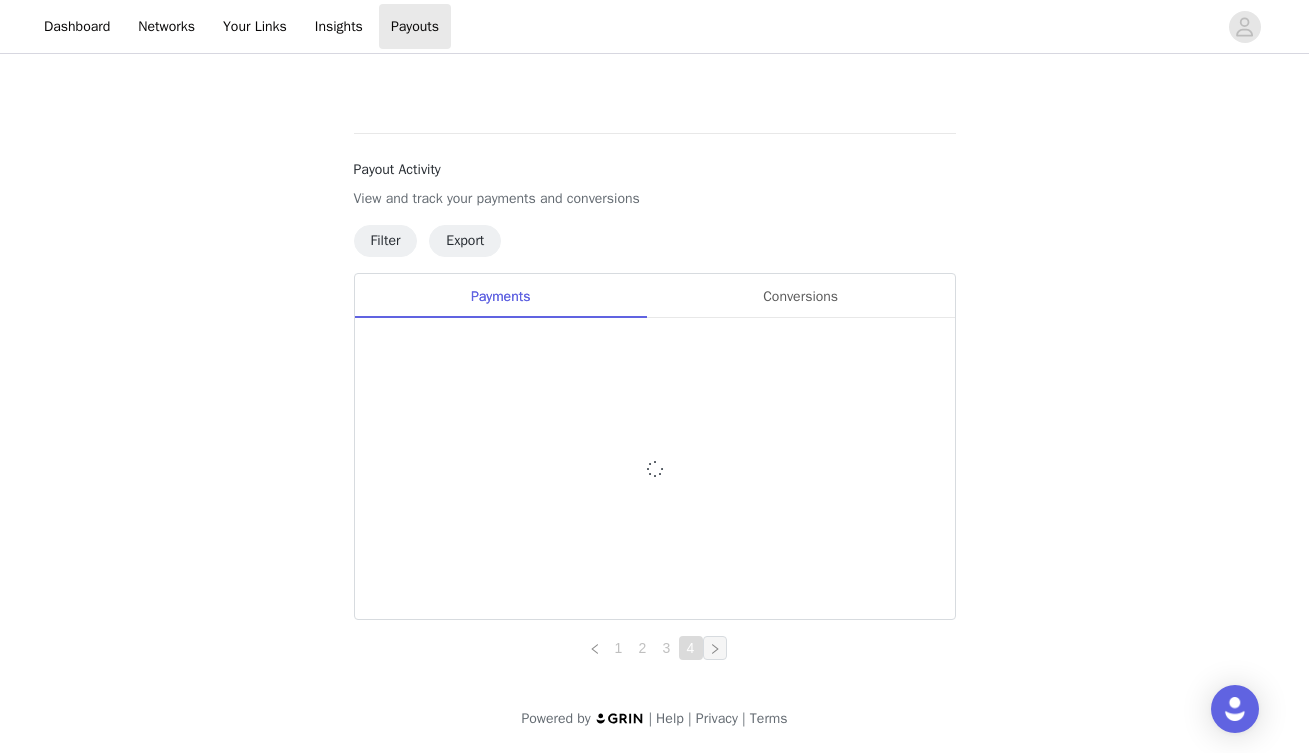 scroll, scrollTop: 1156, scrollLeft: 0, axis: vertical 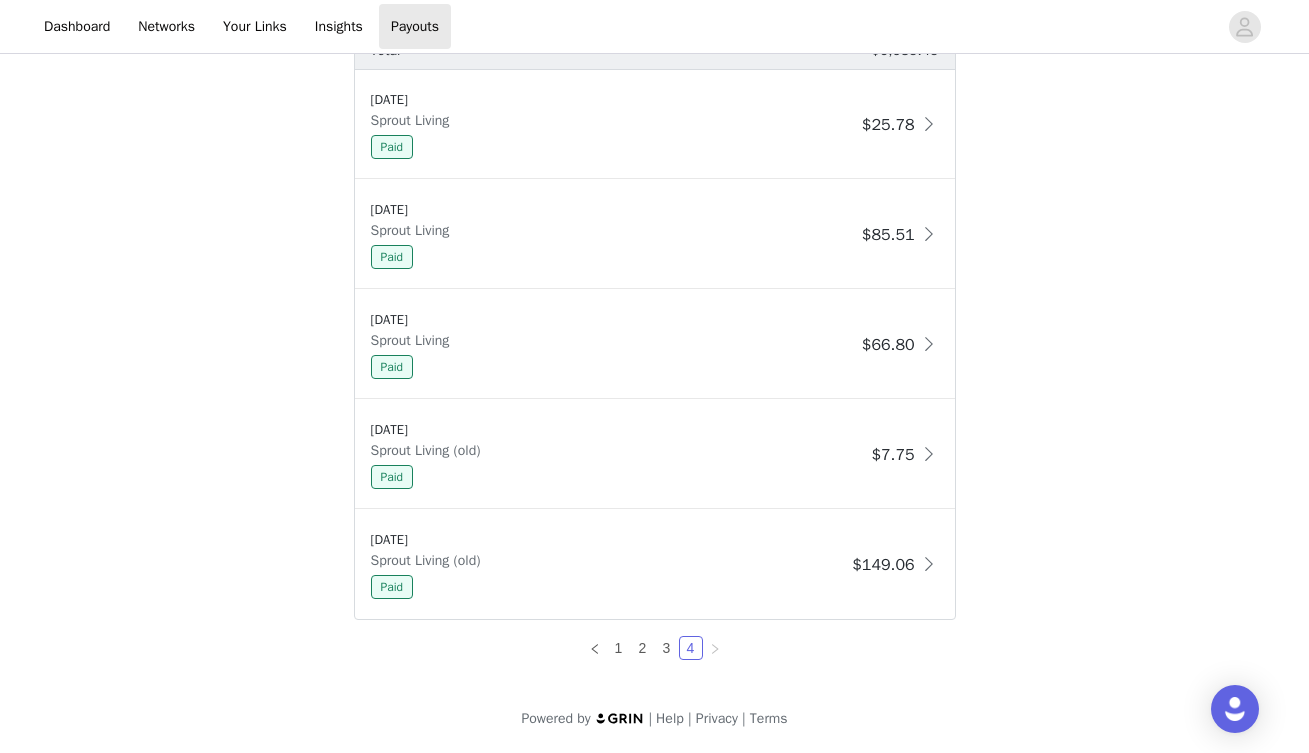 click at bounding box center [715, 648] 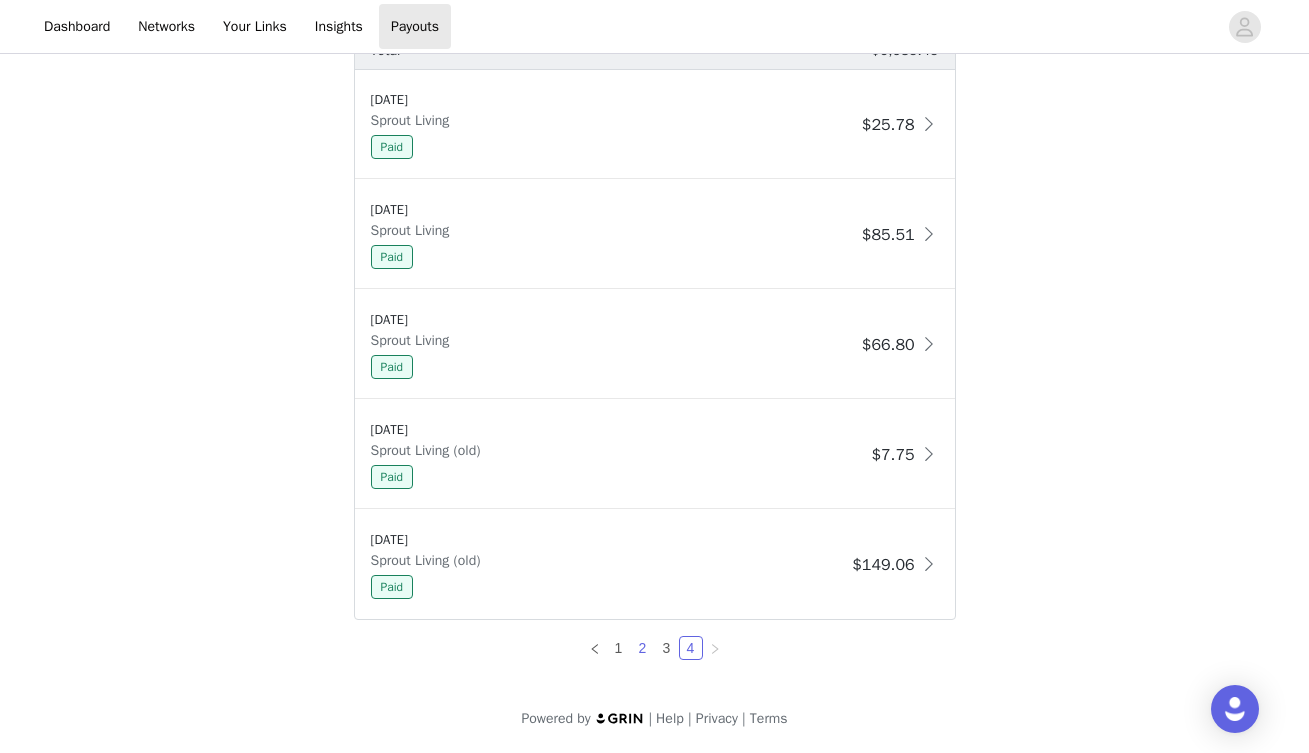 click on "2" at bounding box center [643, 648] 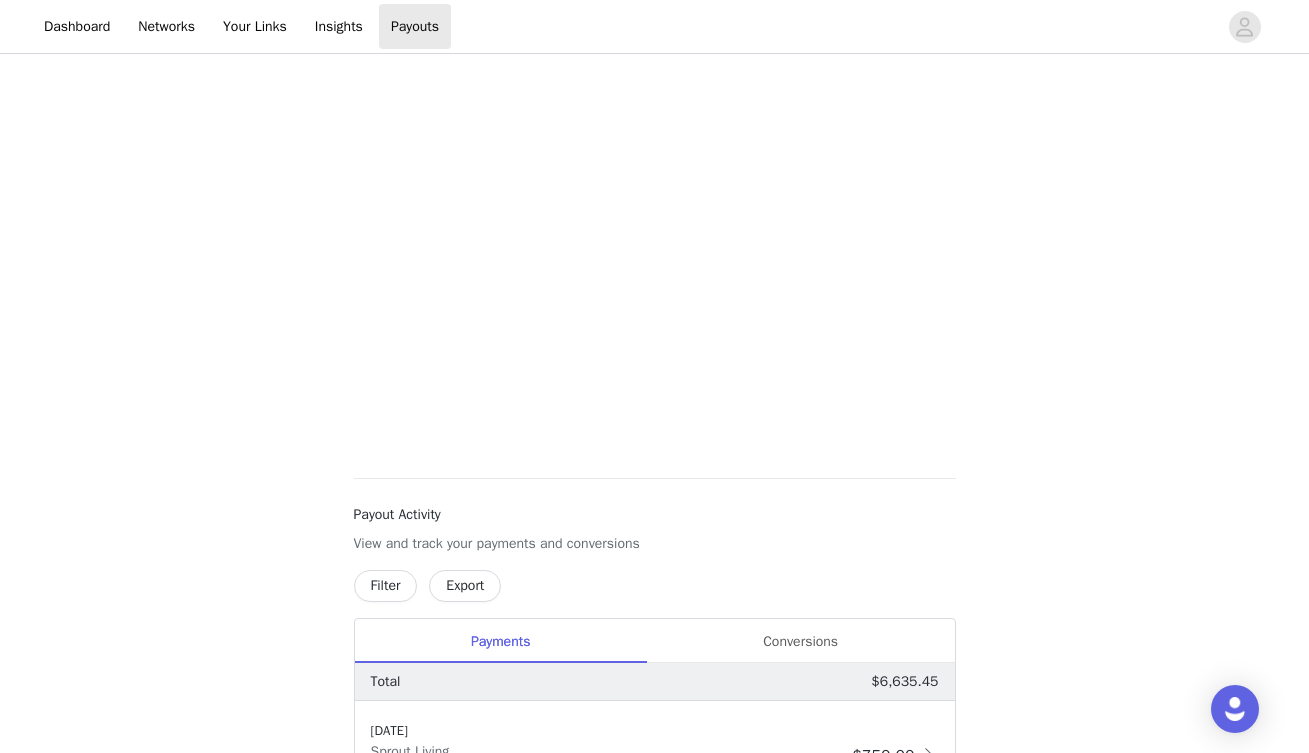 scroll, scrollTop: 708, scrollLeft: 0, axis: vertical 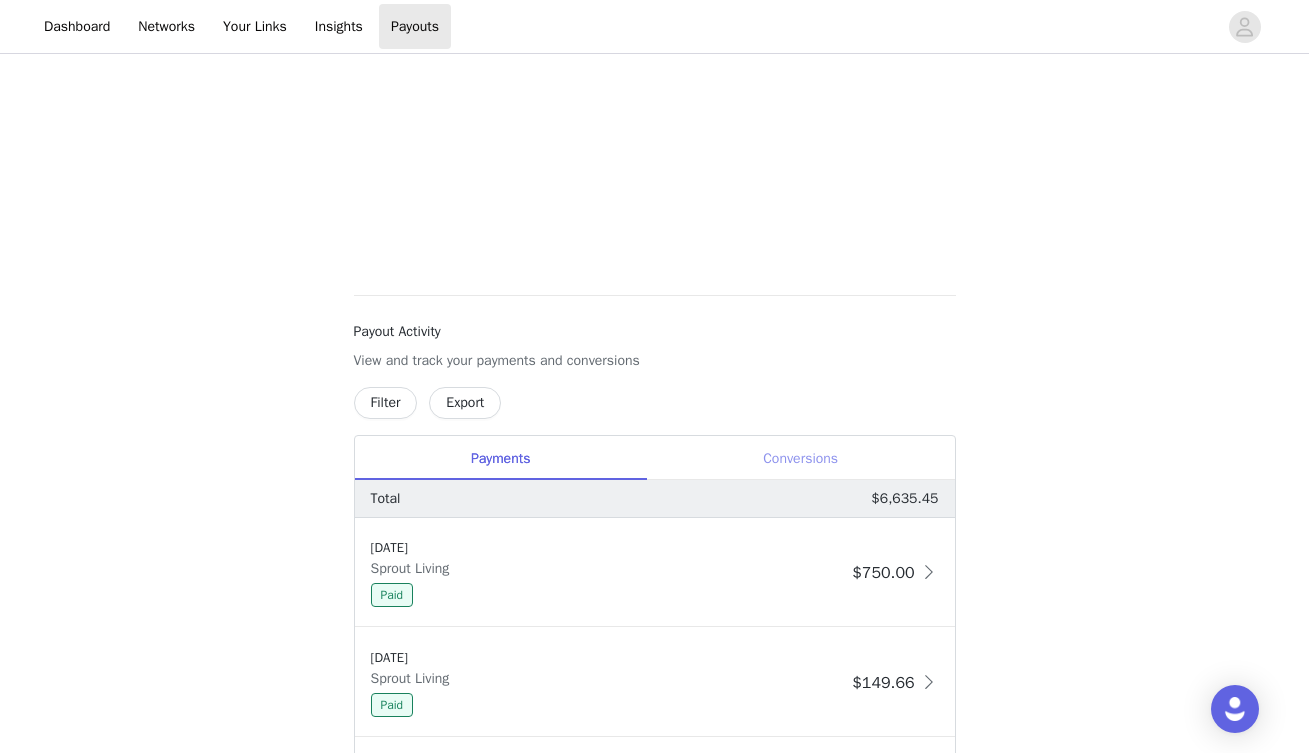 click on "Conversions" at bounding box center (801, 458) 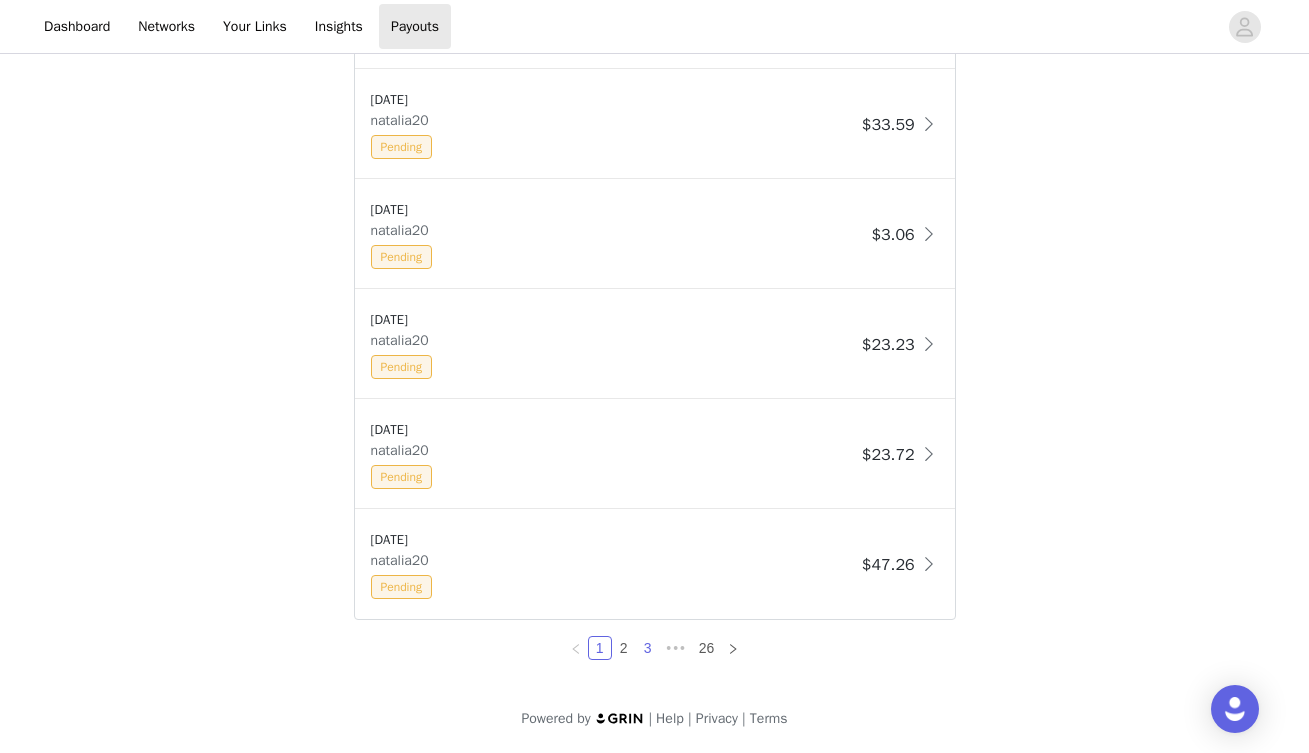click on "3" at bounding box center [648, 648] 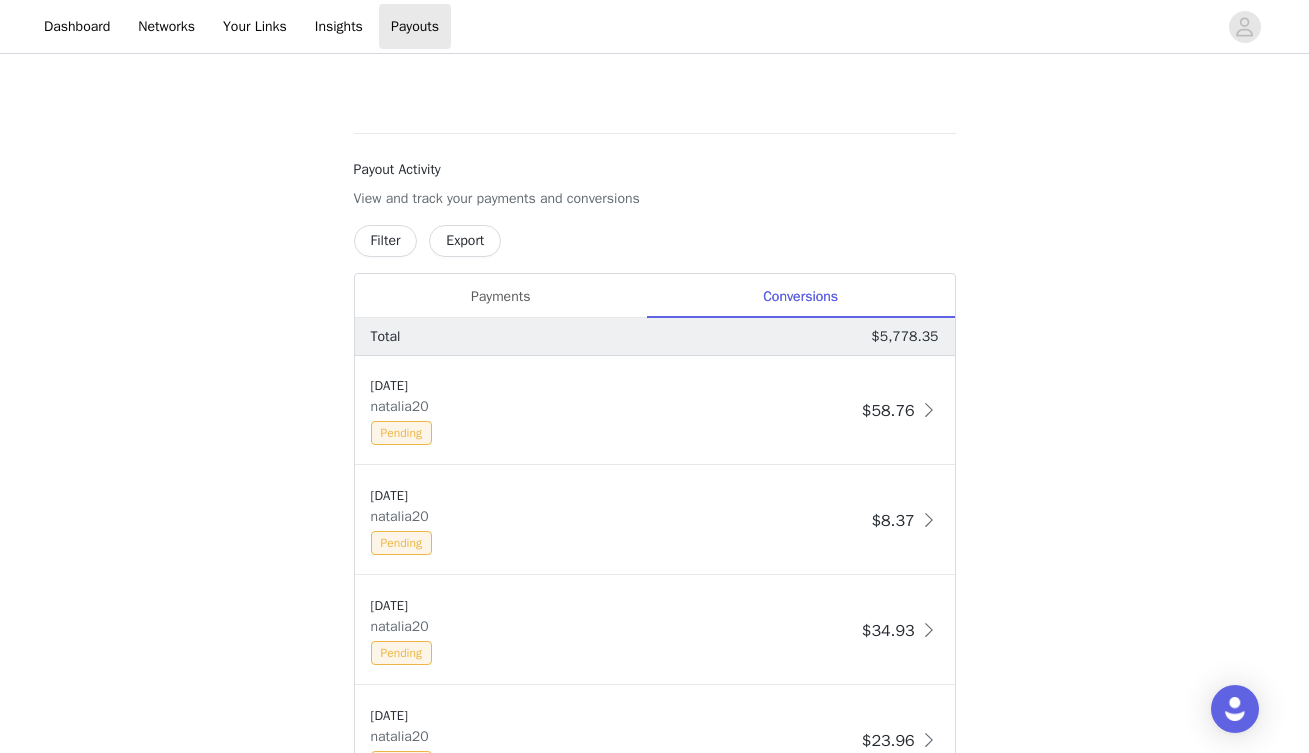scroll, scrollTop: 1706, scrollLeft: 0, axis: vertical 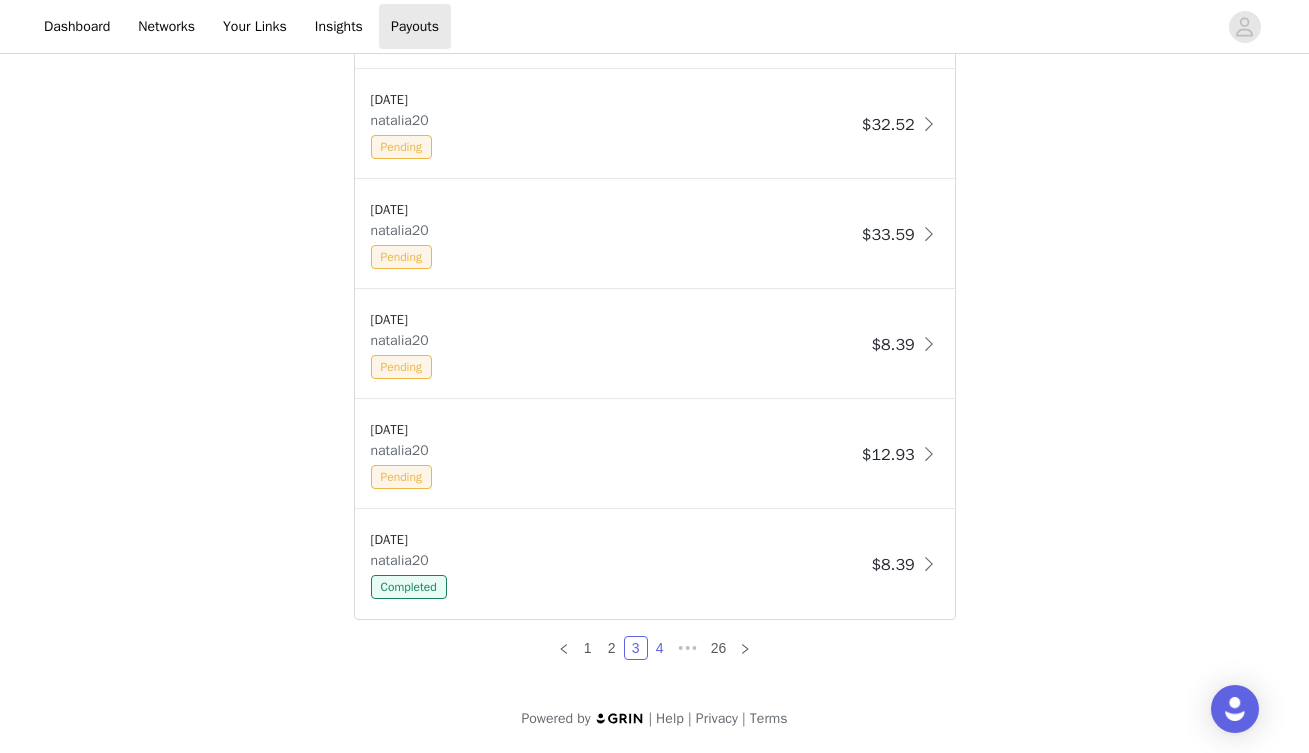 click on "4" at bounding box center (660, 648) 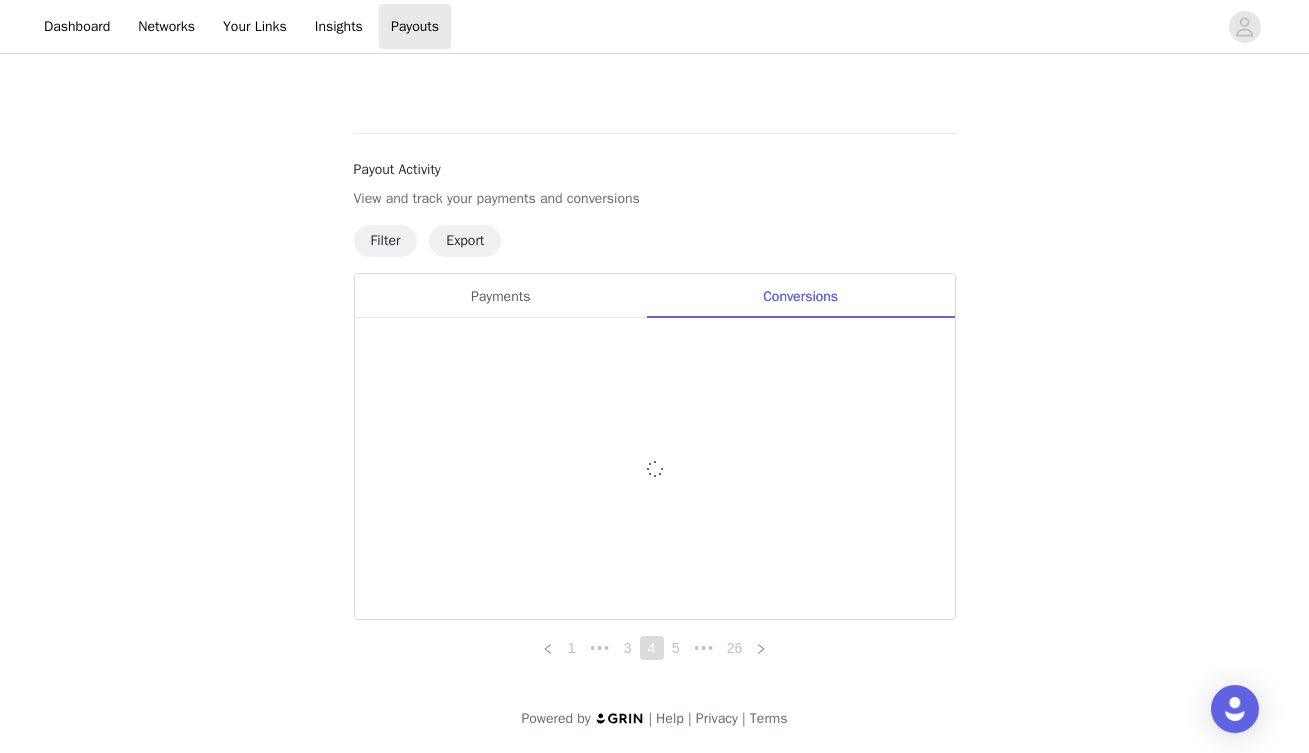 scroll, scrollTop: 1706, scrollLeft: 0, axis: vertical 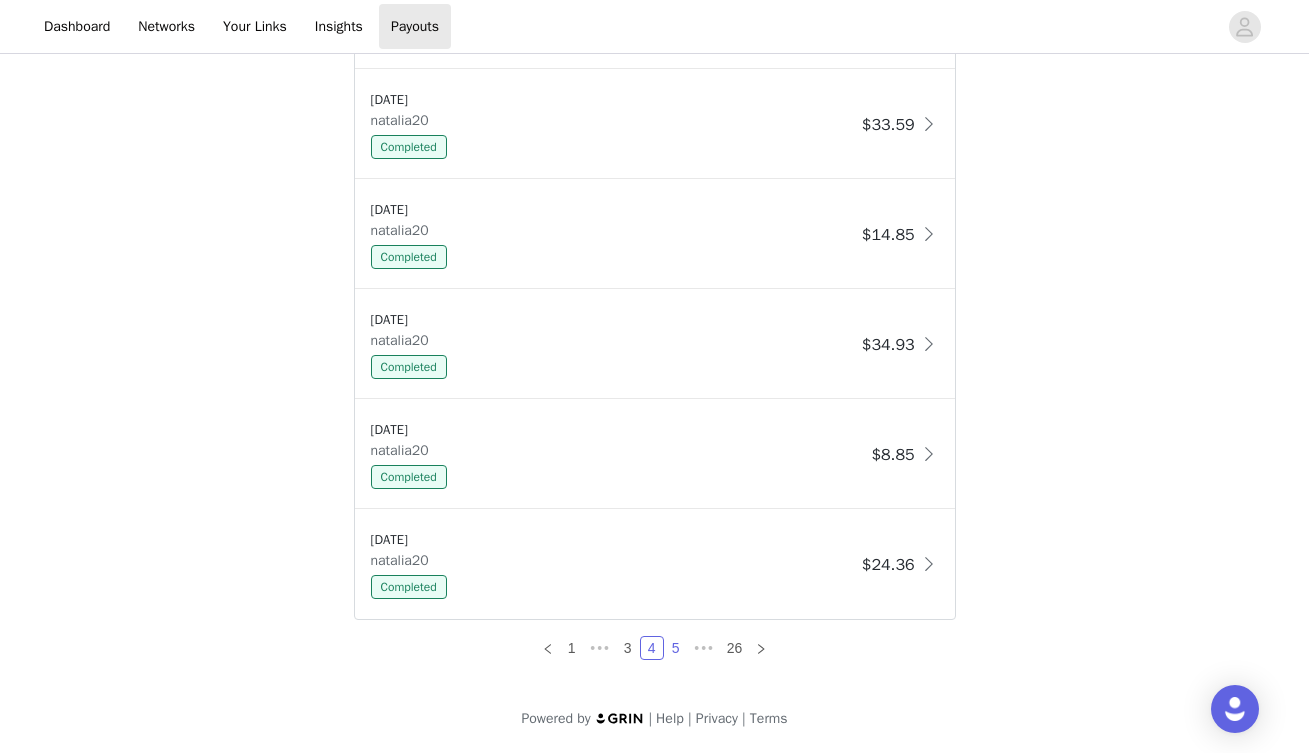click on "5" at bounding box center [676, 648] 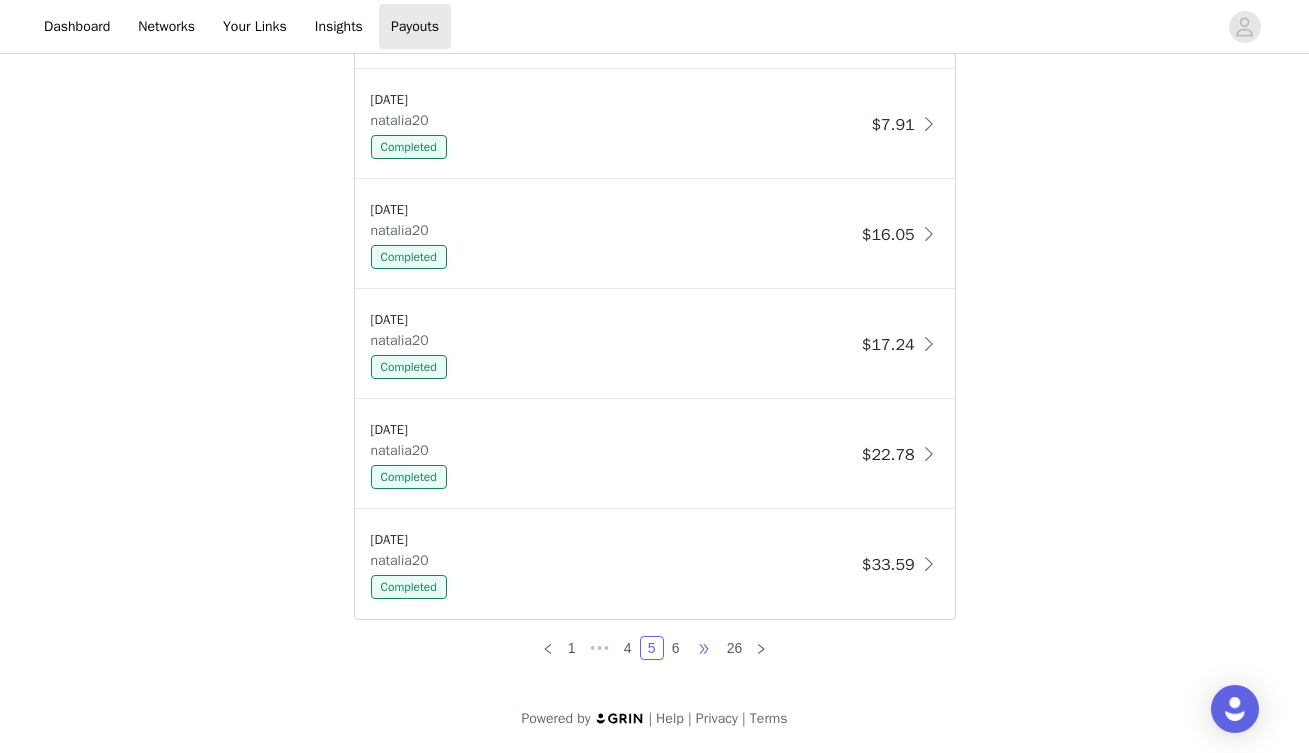 click on "•••" at bounding box center (704, 648) 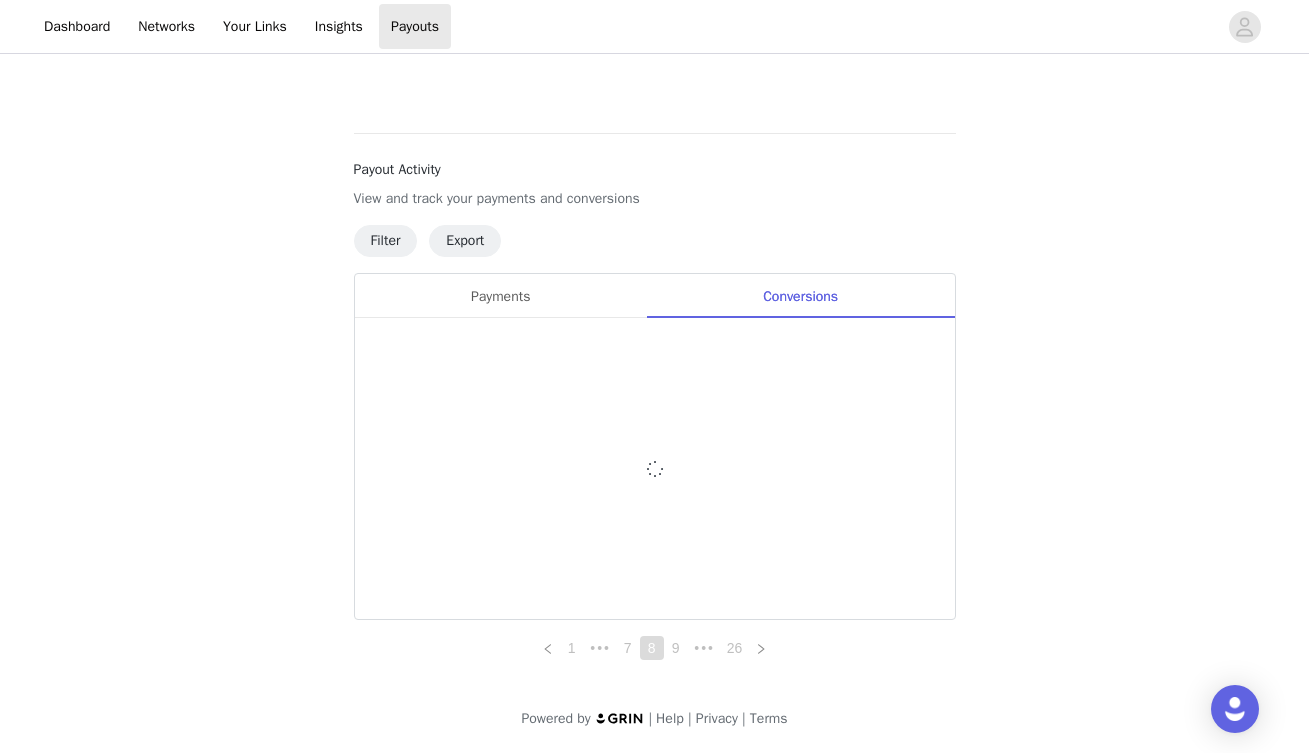 scroll, scrollTop: 1706, scrollLeft: 0, axis: vertical 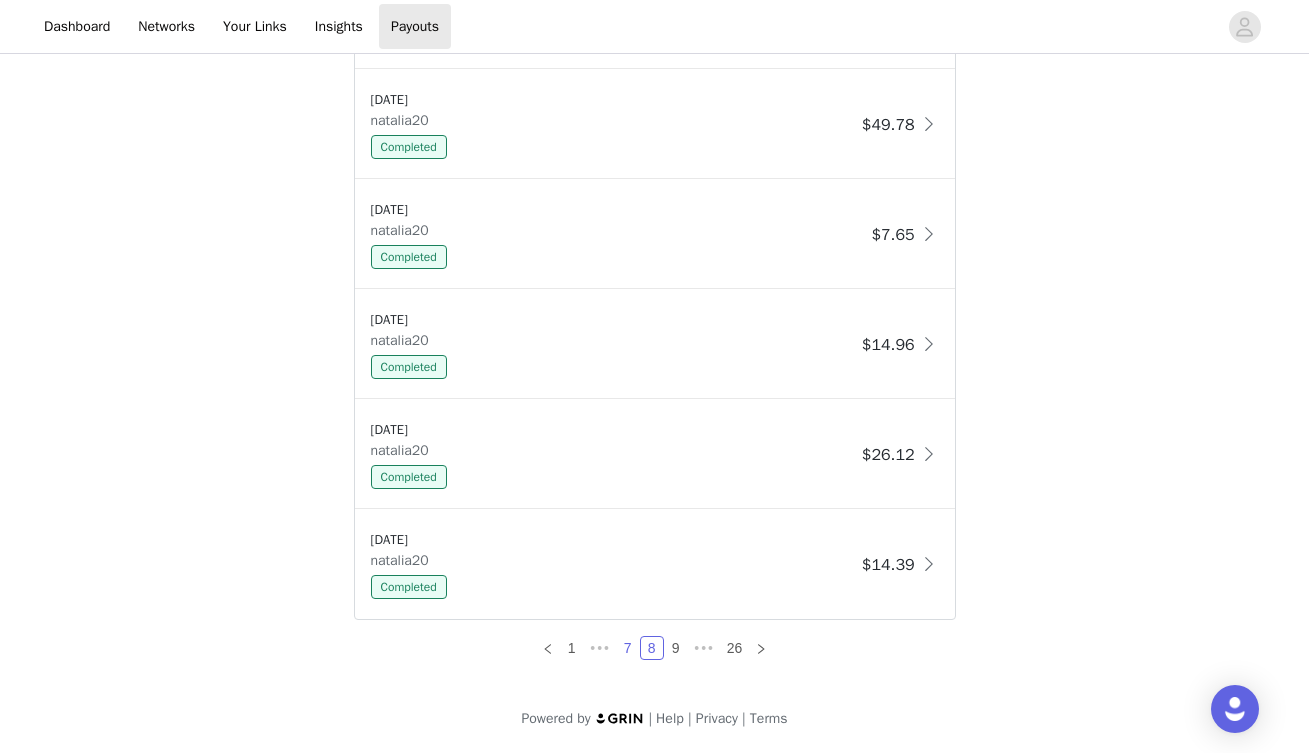 click on "7" at bounding box center [628, 648] 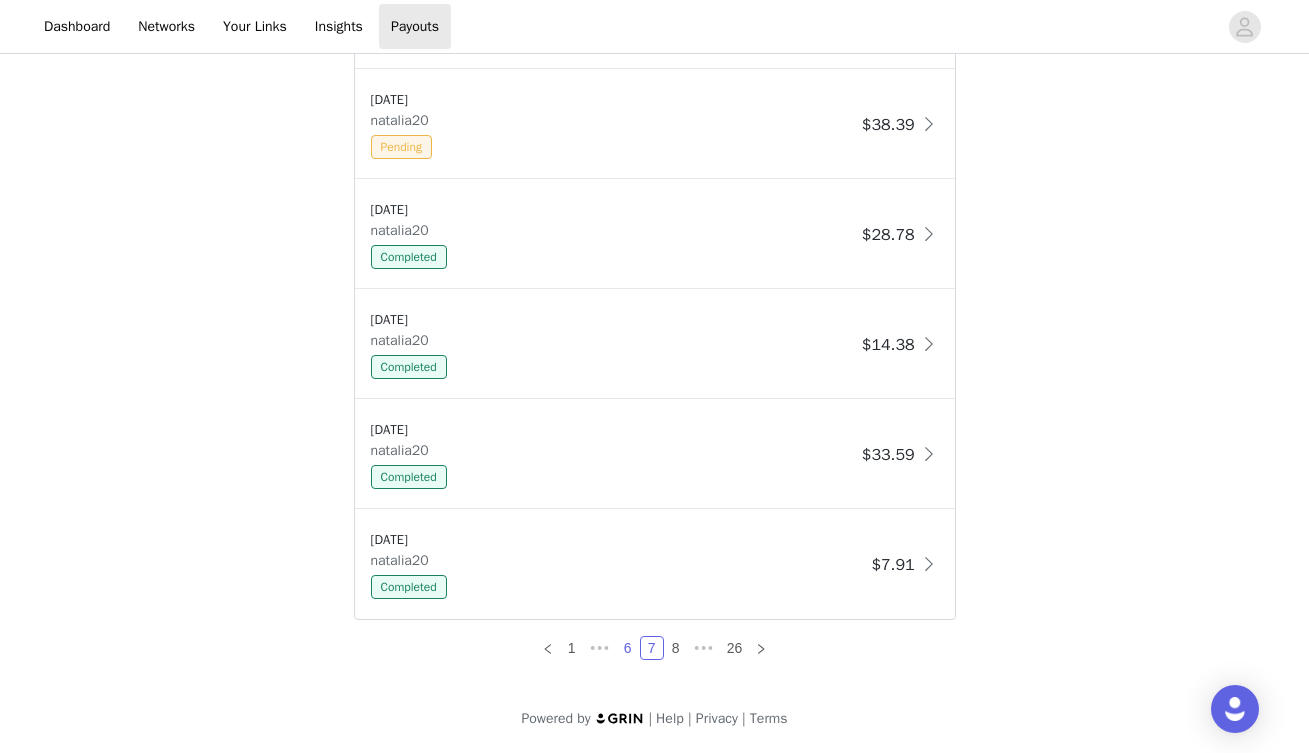 click on "6" at bounding box center (628, 648) 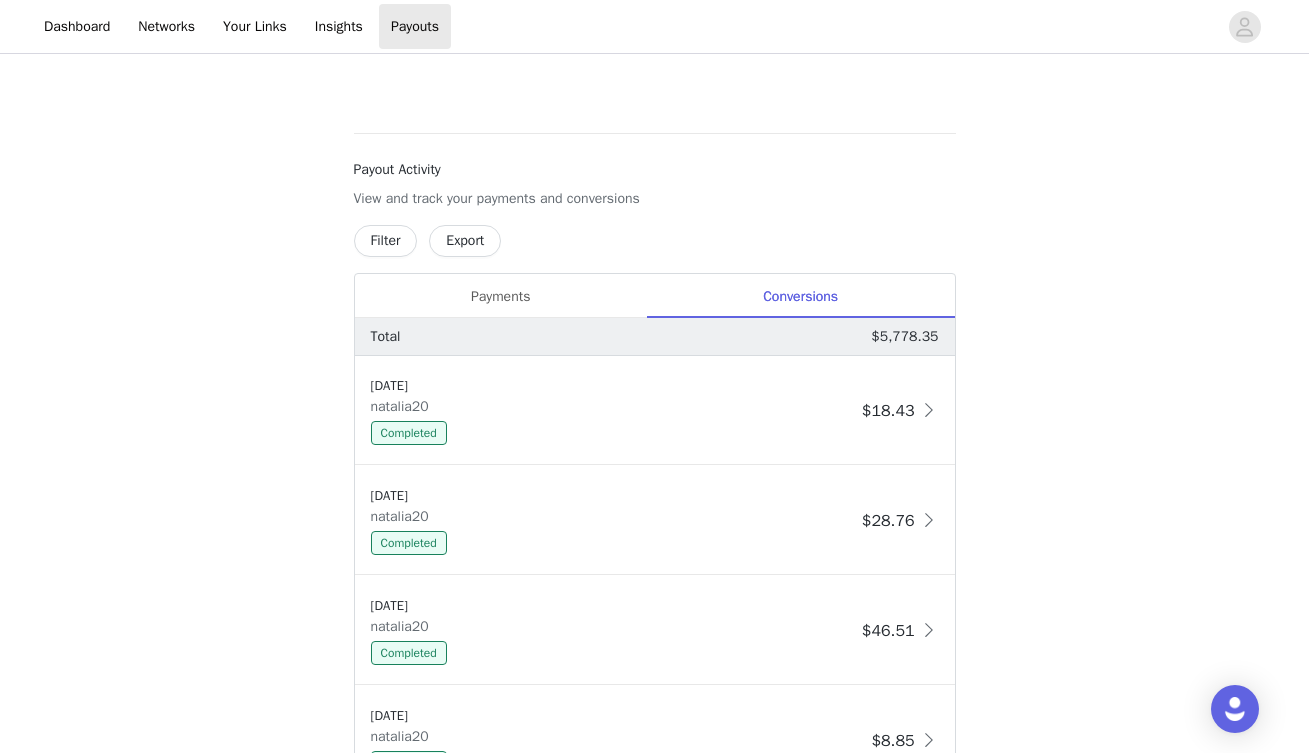 scroll, scrollTop: 1706, scrollLeft: 0, axis: vertical 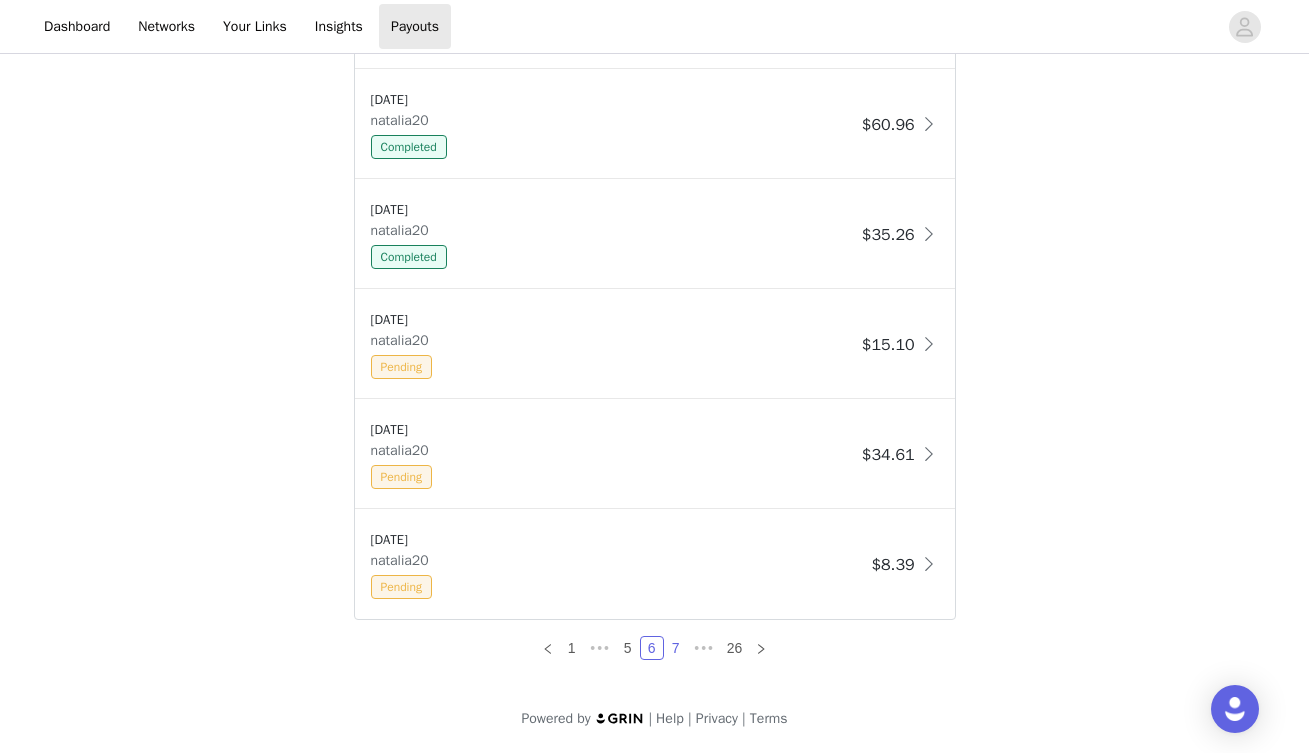 click on "7" at bounding box center [676, 648] 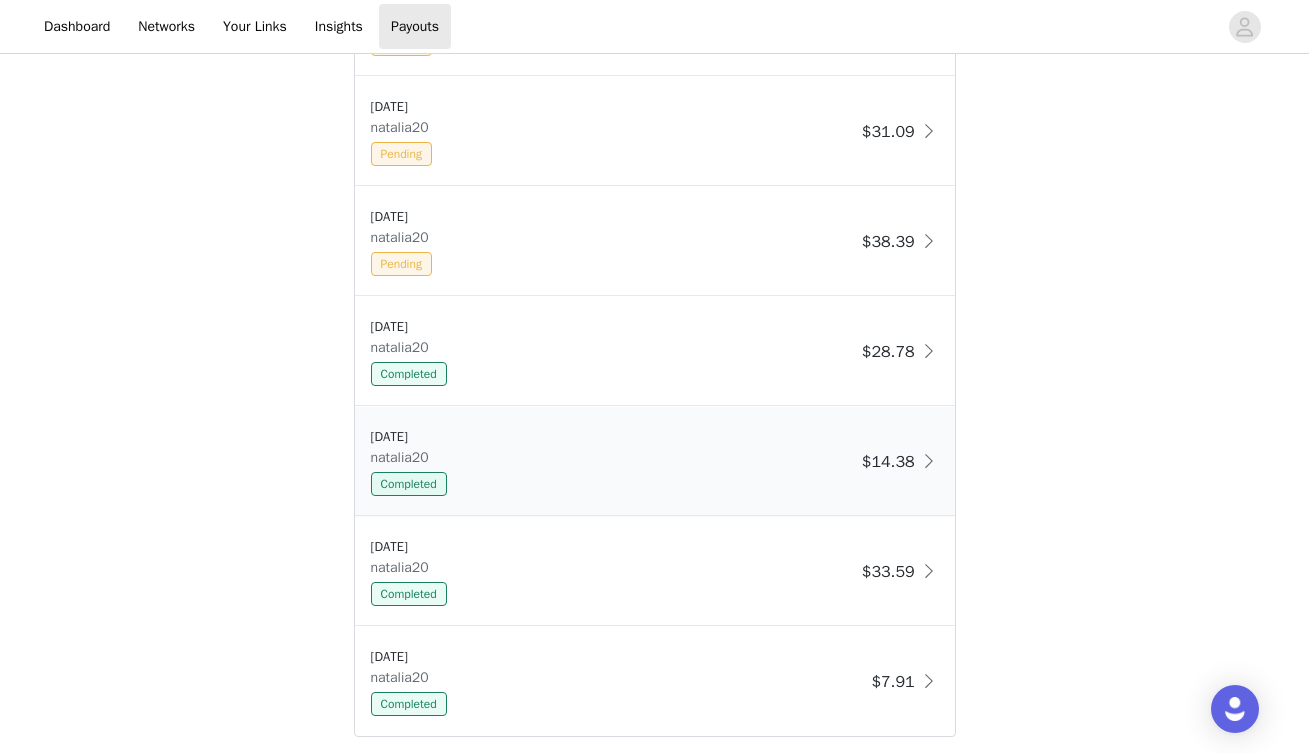 scroll, scrollTop: 1583, scrollLeft: 0, axis: vertical 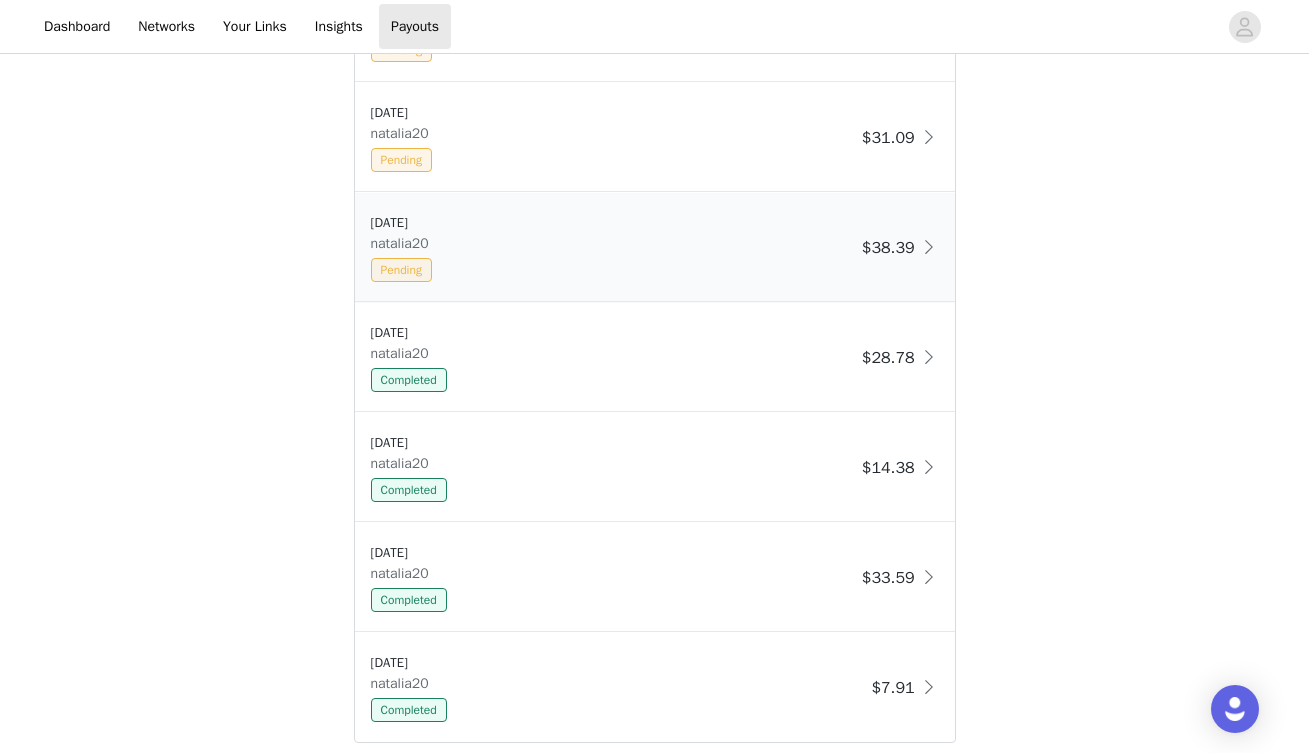 drag, startPoint x: 437, startPoint y: 219, endPoint x: 371, endPoint y: 224, distance: 66.189125 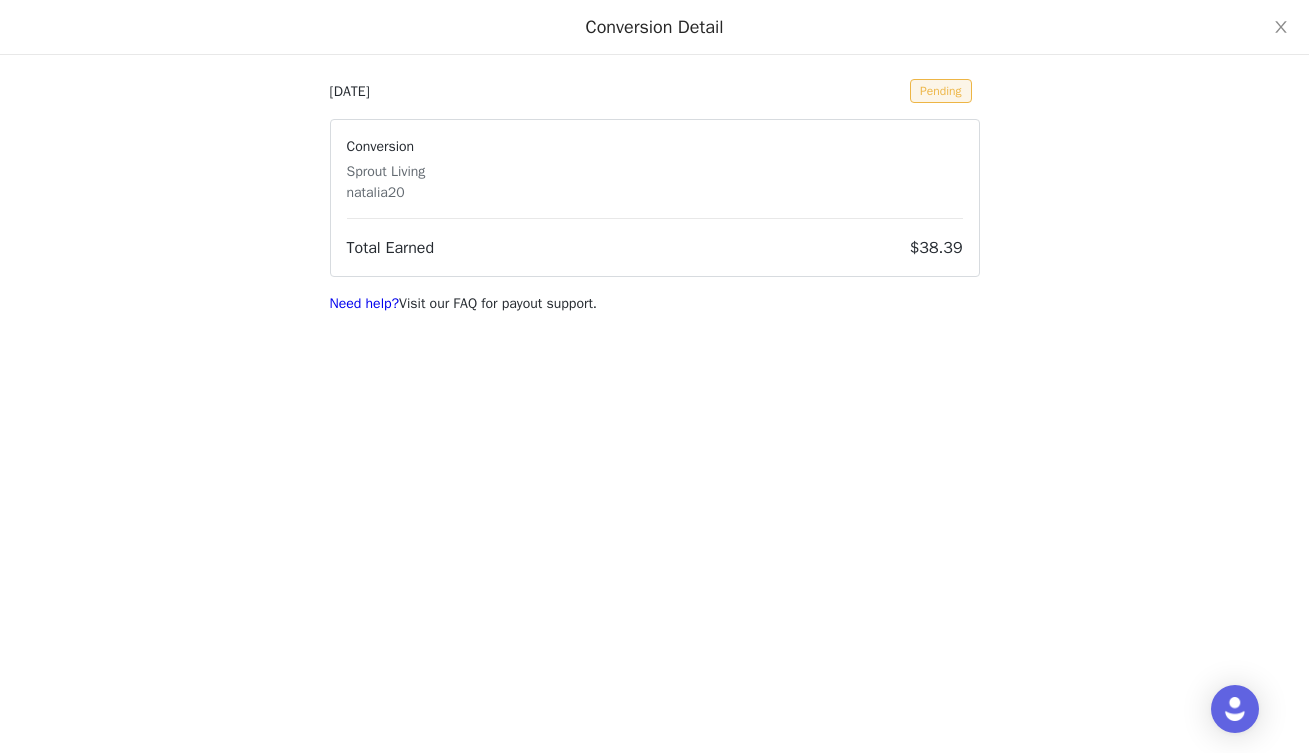drag, startPoint x: 419, startPoint y: 85, endPoint x: 310, endPoint y: 85, distance: 109 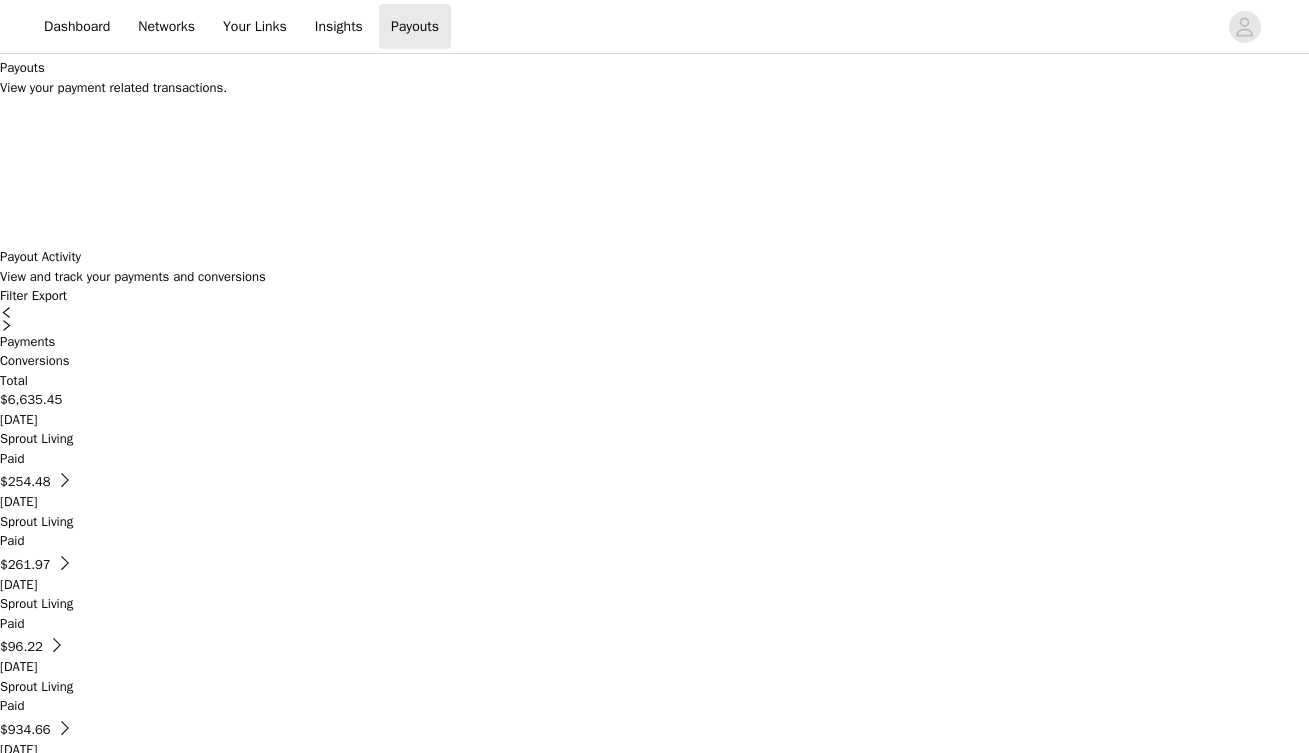 scroll, scrollTop: 0, scrollLeft: 0, axis: both 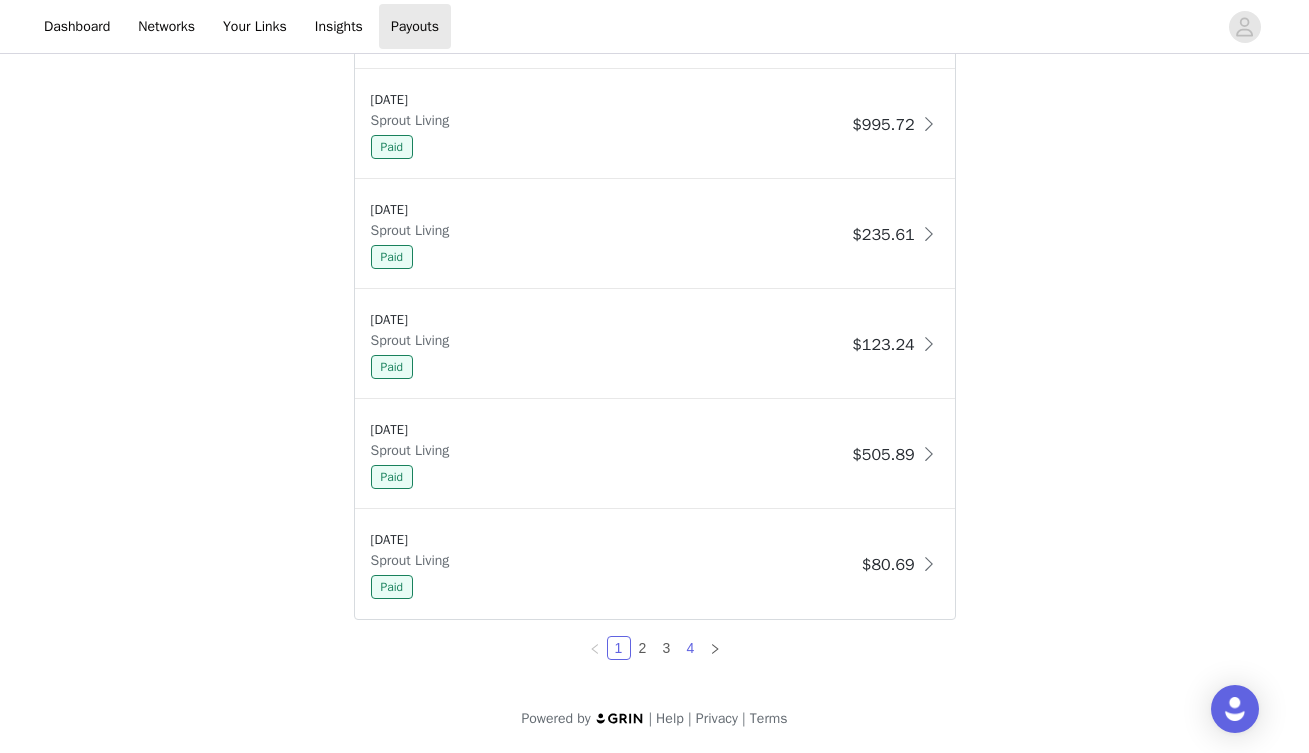 click on "4" at bounding box center (691, 648) 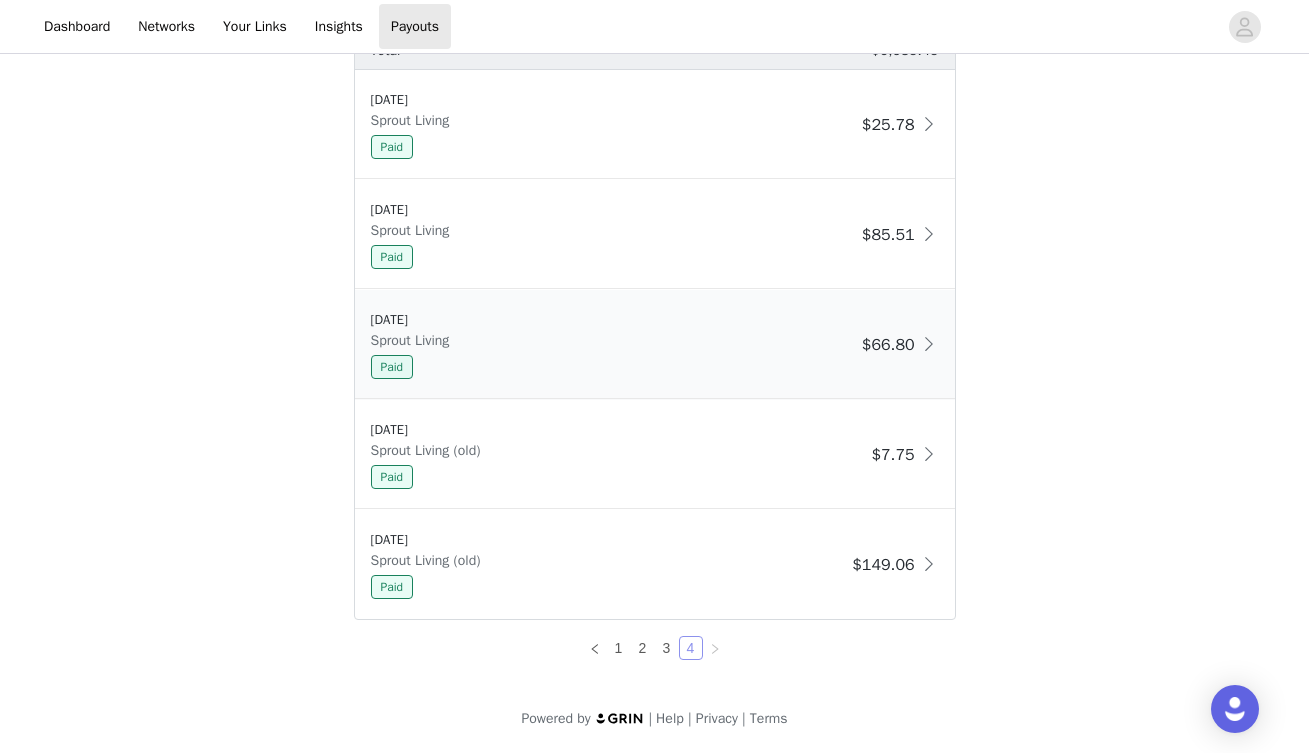 scroll, scrollTop: 990, scrollLeft: 0, axis: vertical 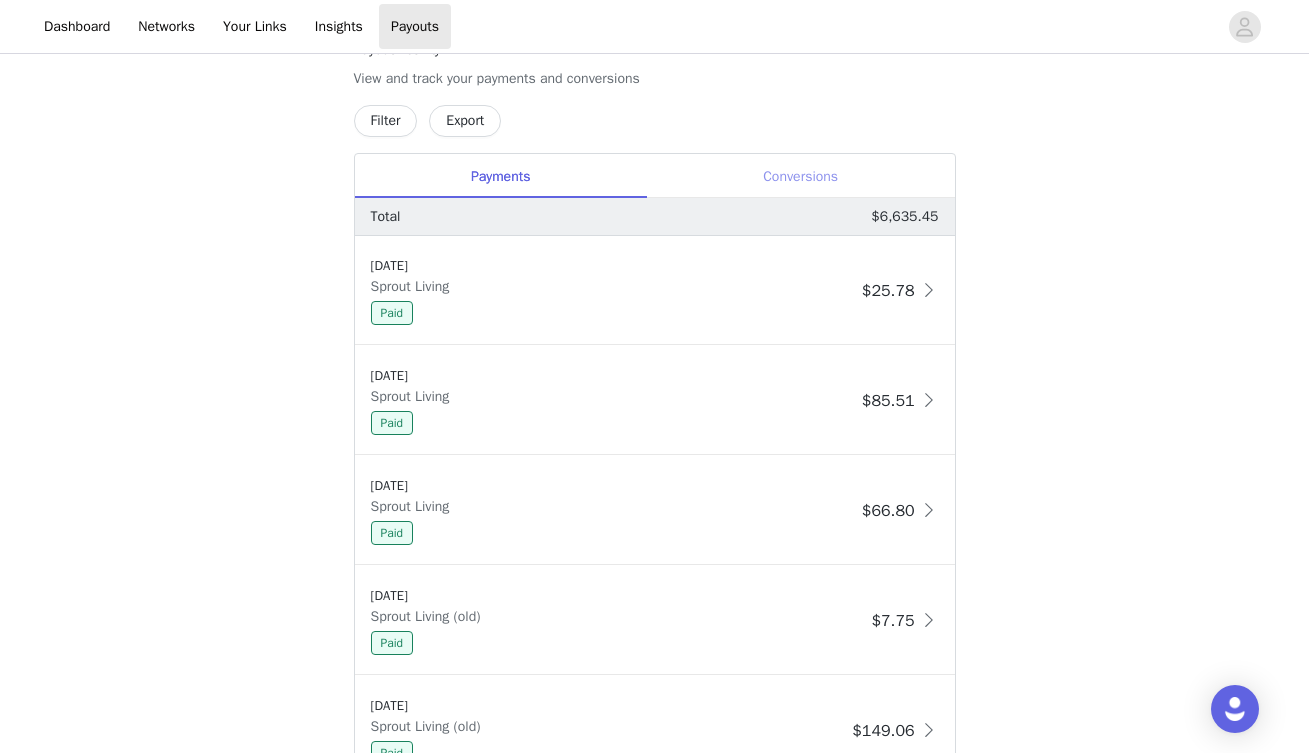 click on "Conversions" at bounding box center [801, 176] 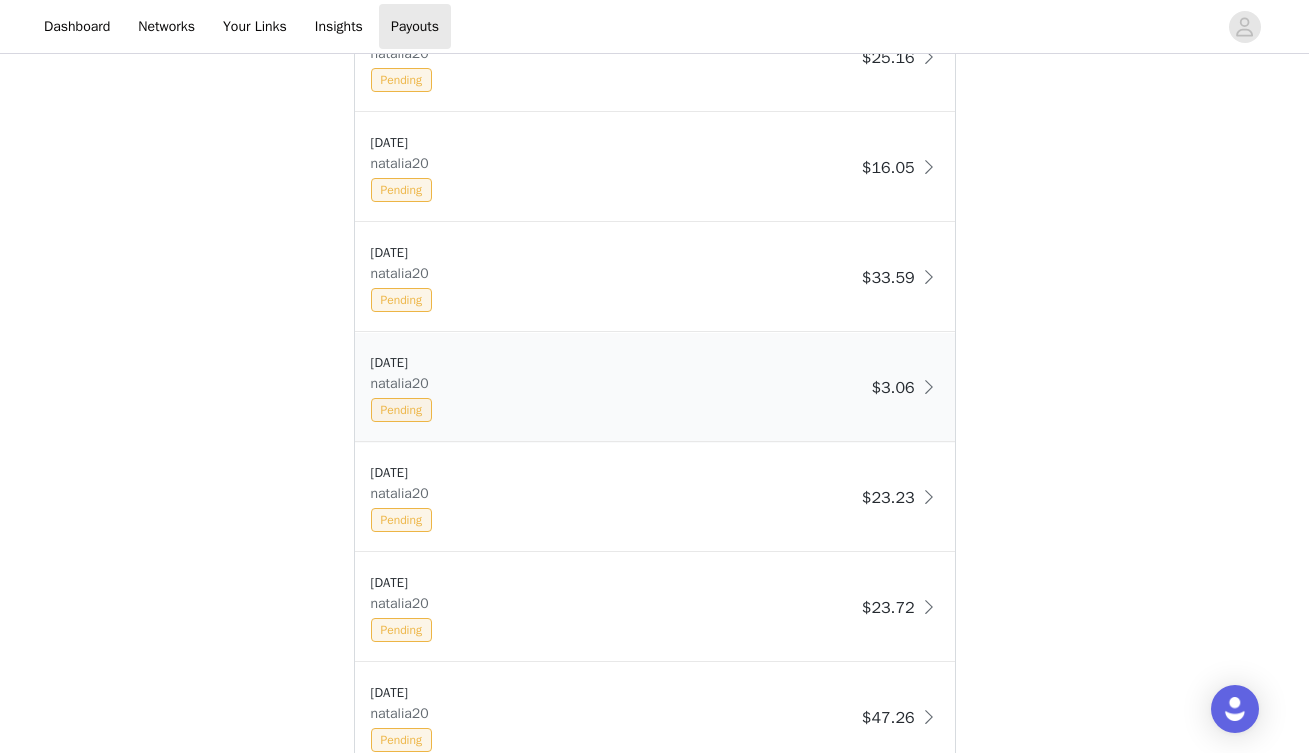 scroll, scrollTop: 1706, scrollLeft: 0, axis: vertical 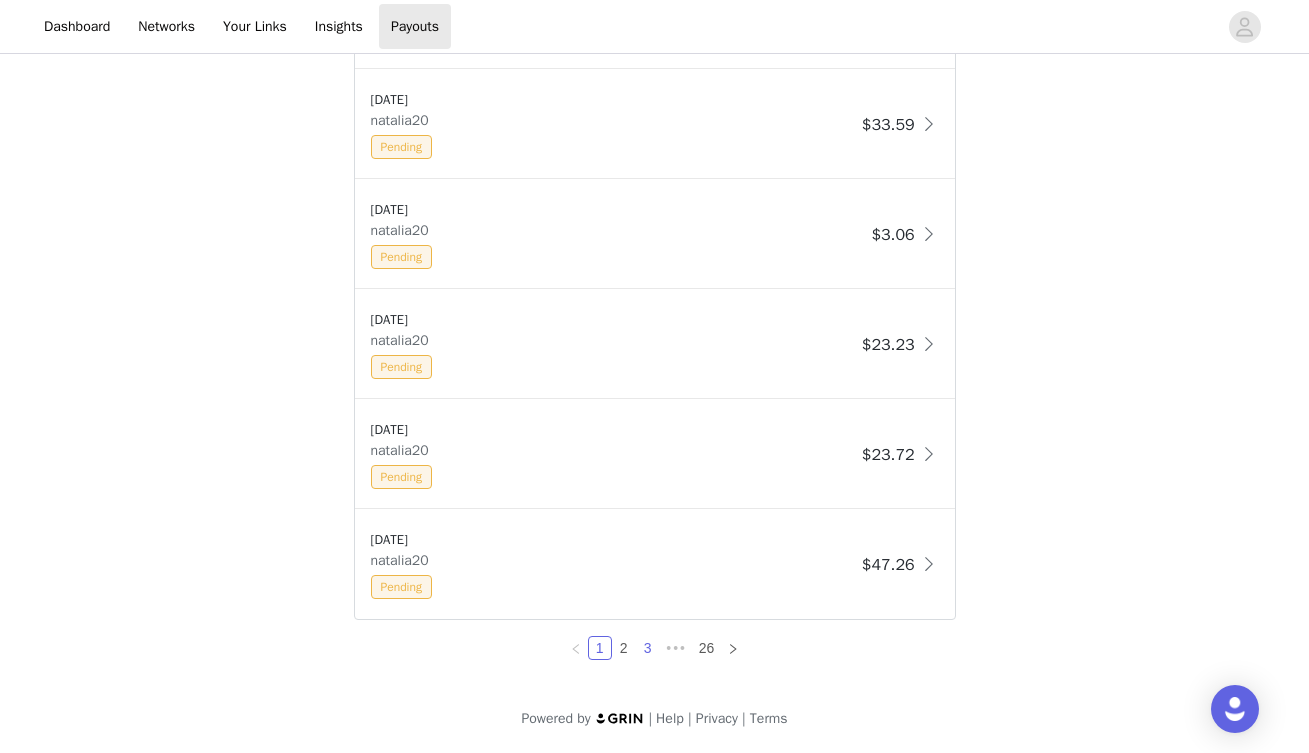 click on "3" at bounding box center (648, 648) 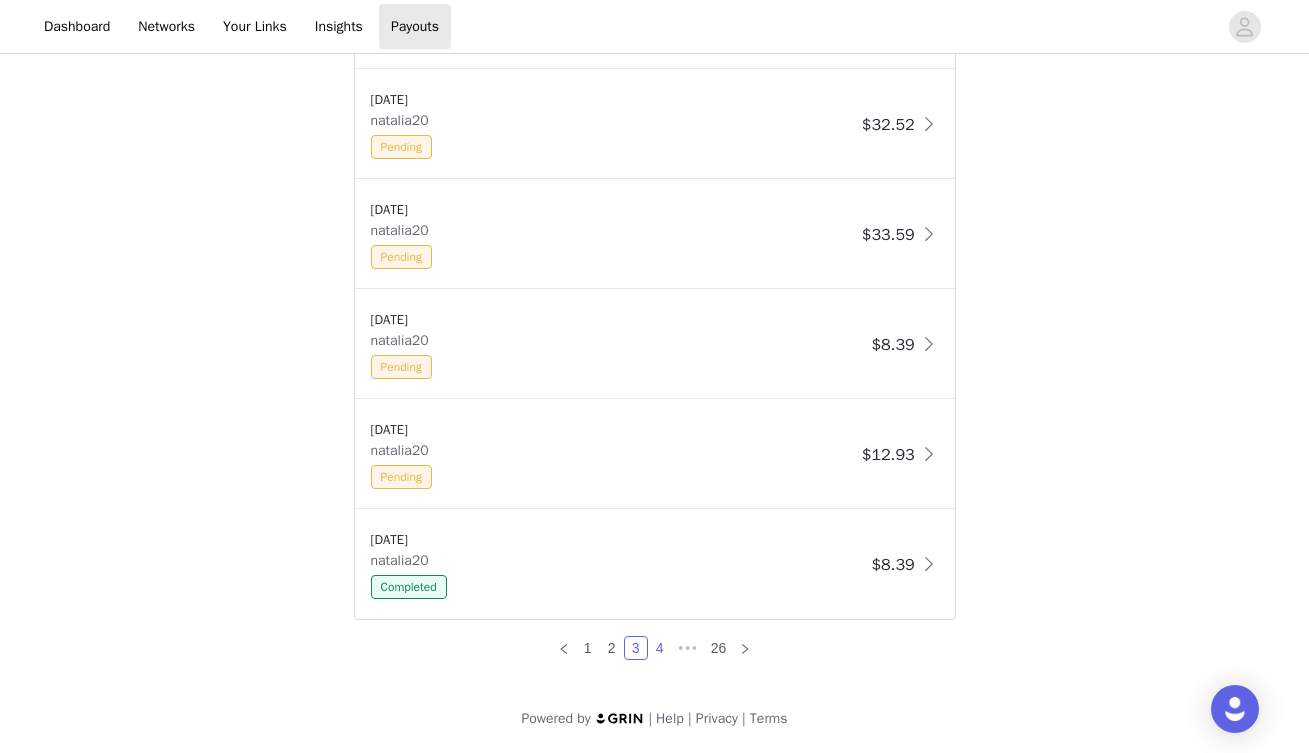 click on "4" at bounding box center (660, 648) 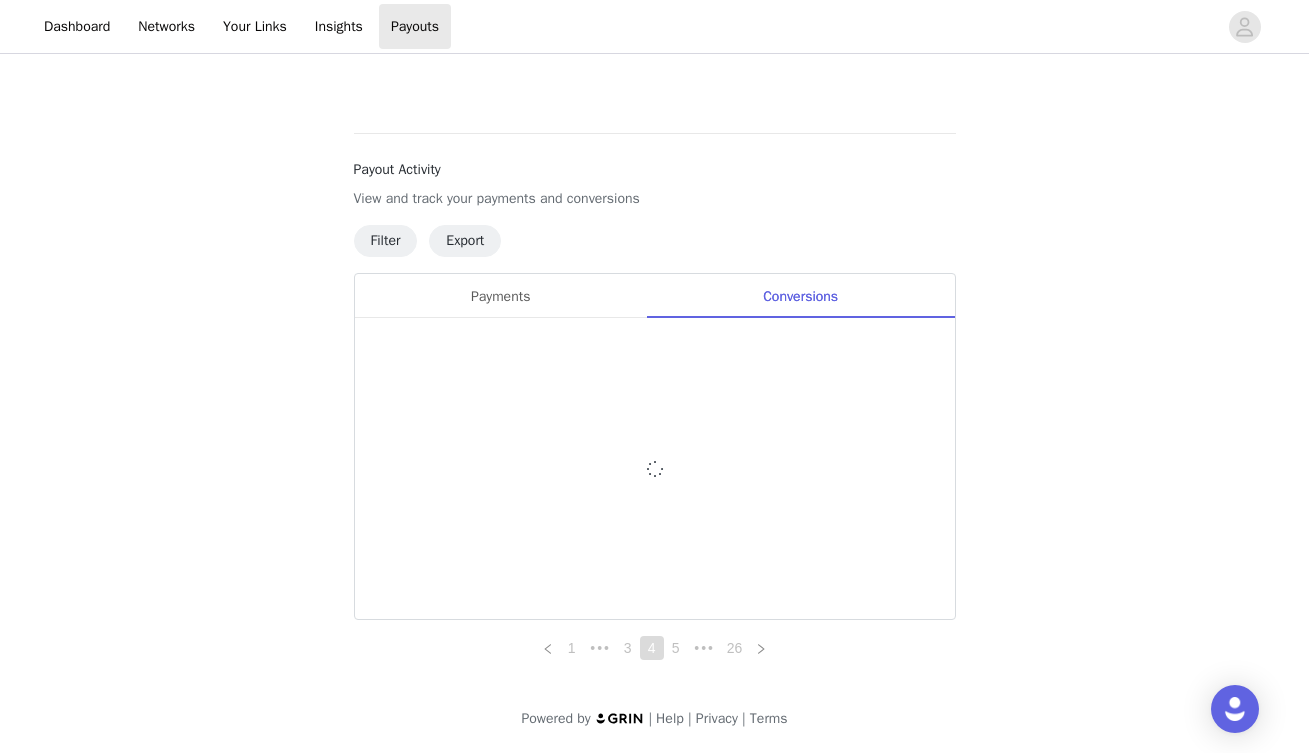 scroll, scrollTop: 1706, scrollLeft: 0, axis: vertical 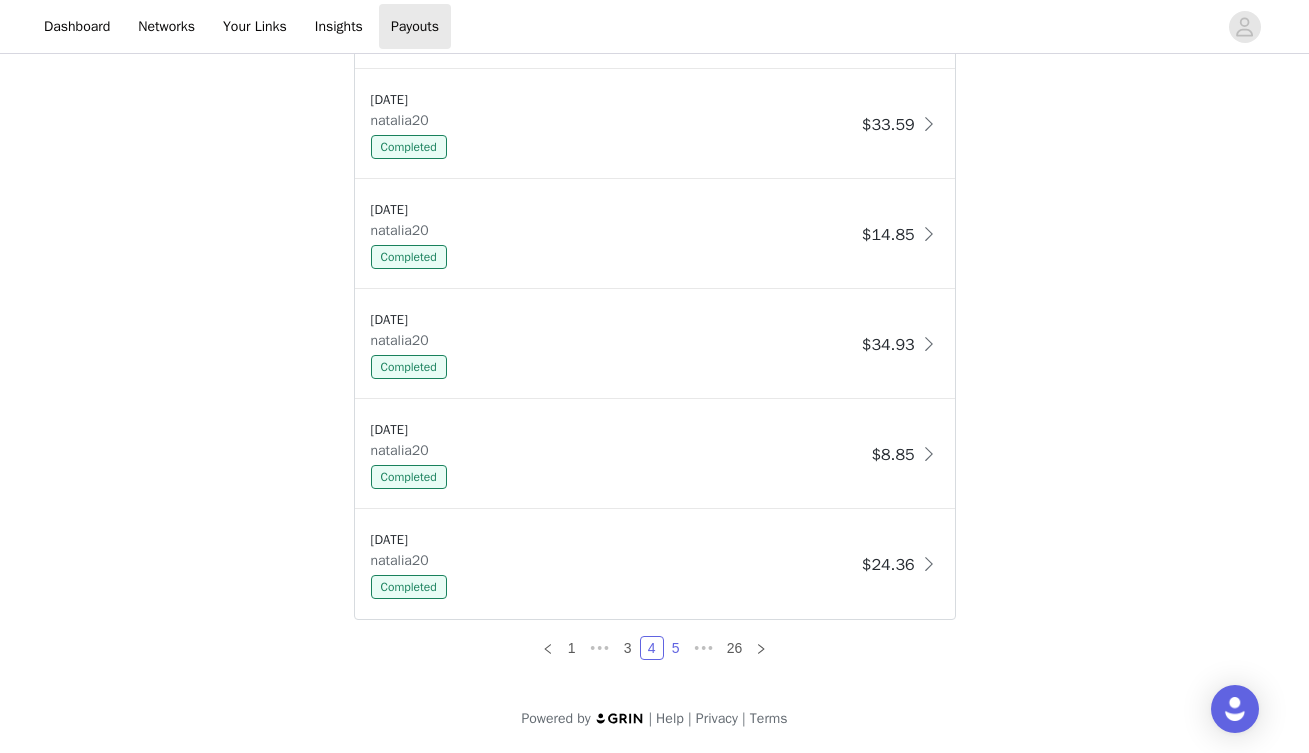 click on "5" at bounding box center (676, 648) 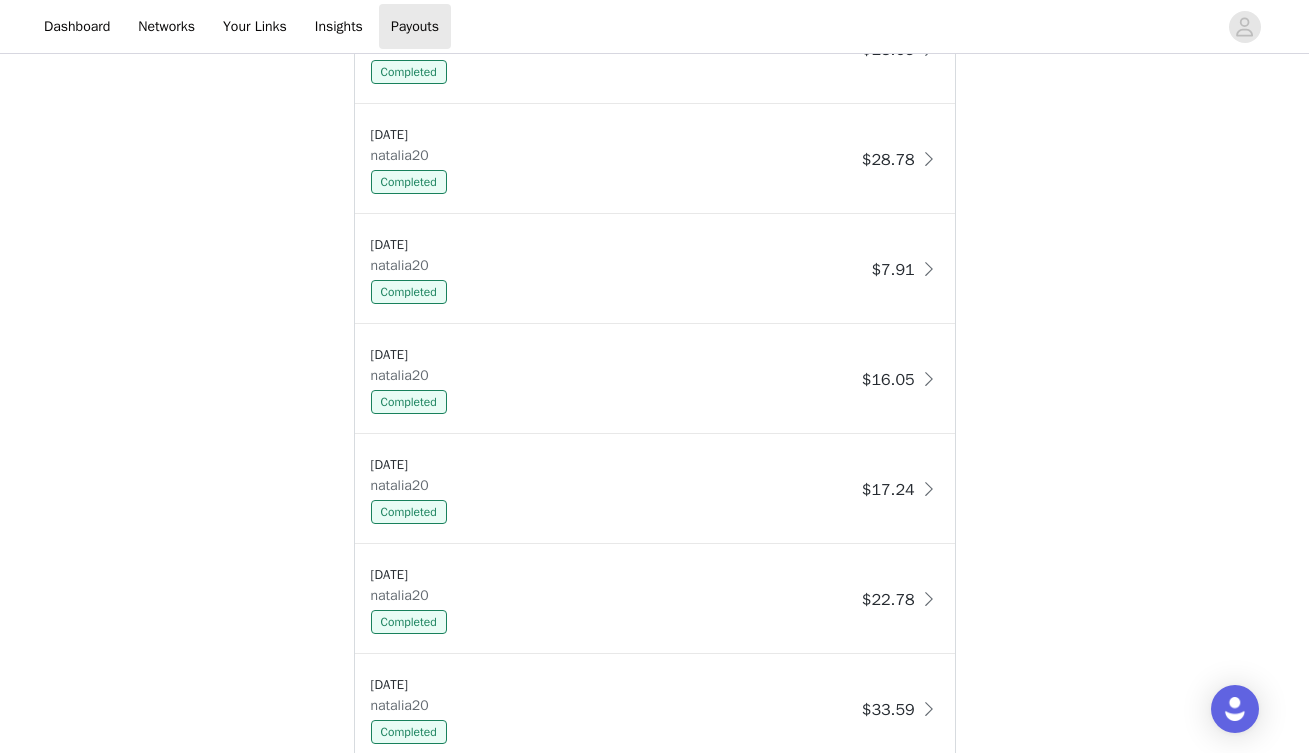 scroll, scrollTop: 1706, scrollLeft: 0, axis: vertical 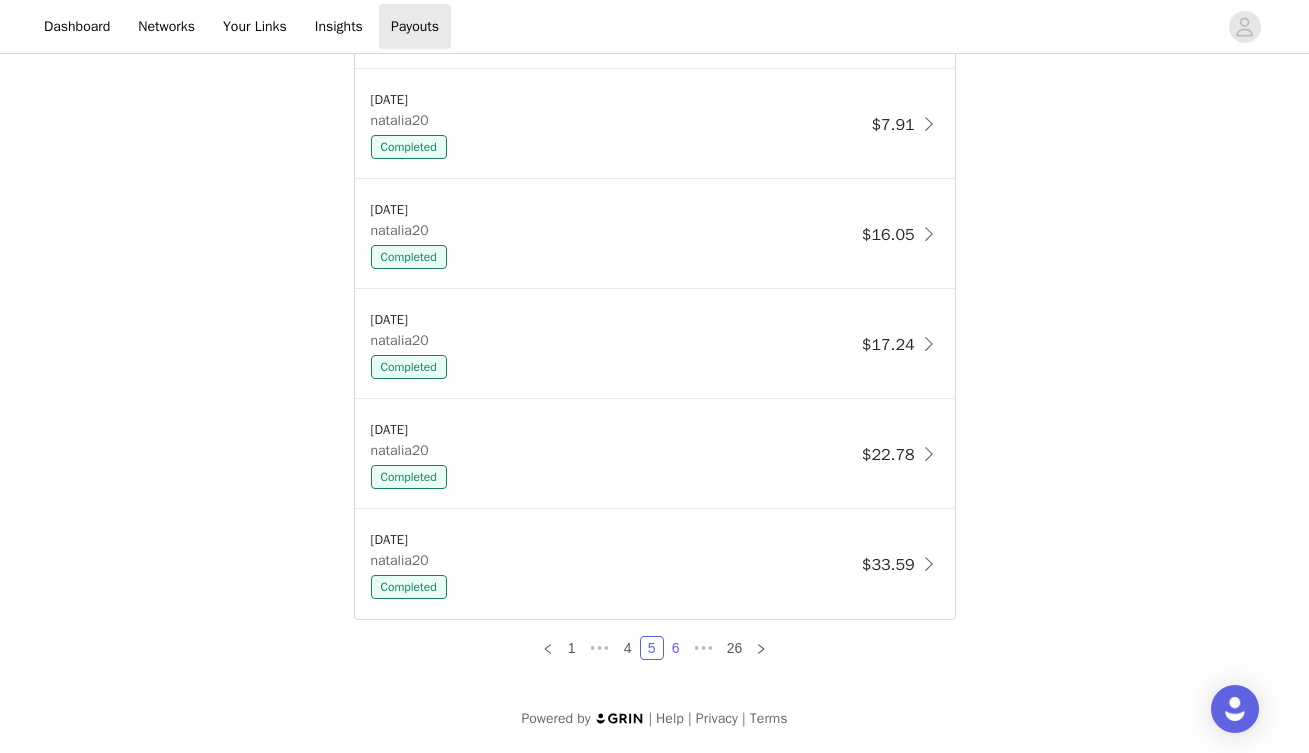 click on "6" at bounding box center (676, 648) 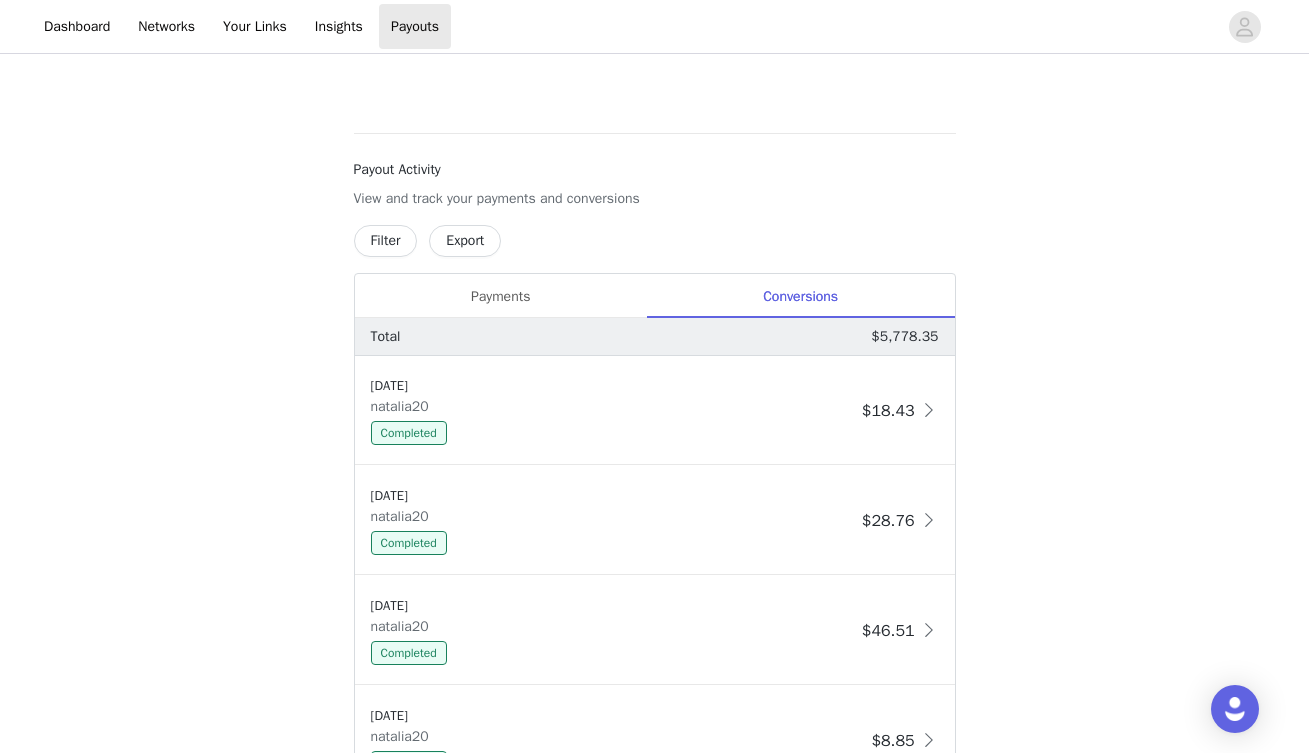 scroll, scrollTop: 1706, scrollLeft: 0, axis: vertical 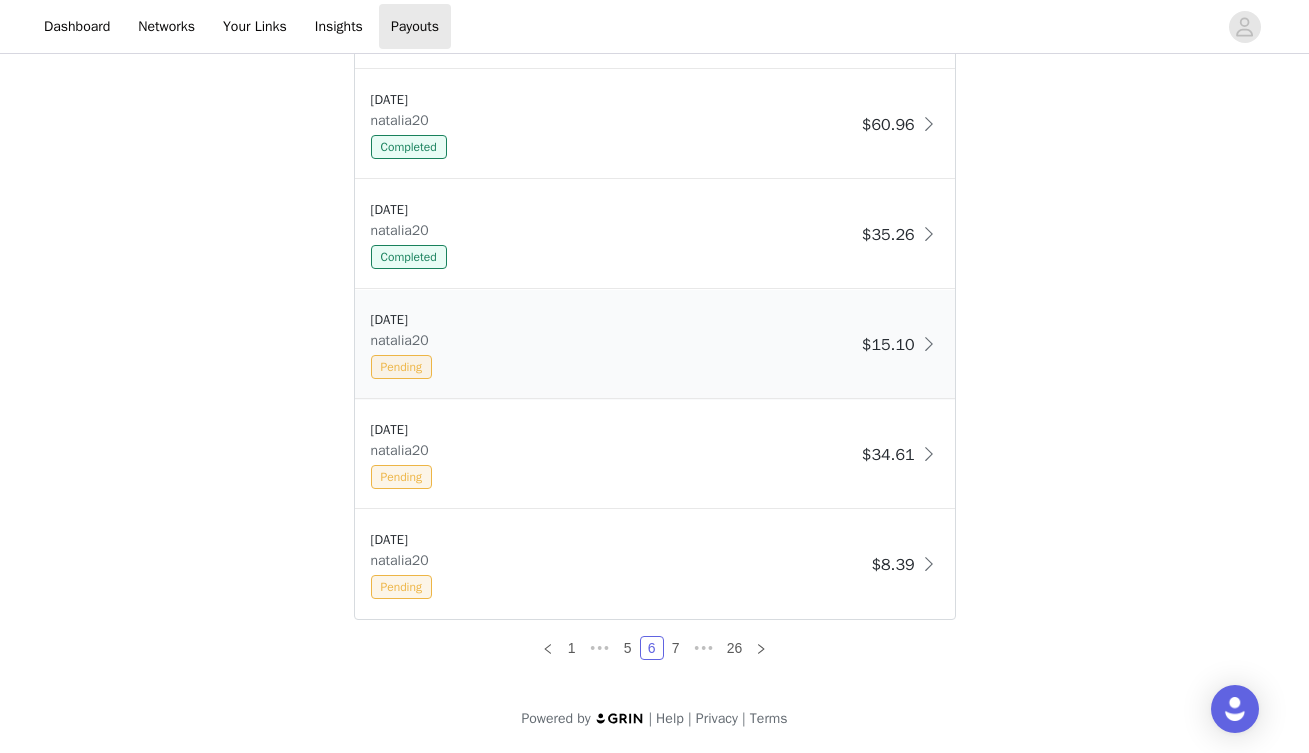 drag, startPoint x: 434, startPoint y: 319, endPoint x: 364, endPoint y: 323, distance: 70.11419 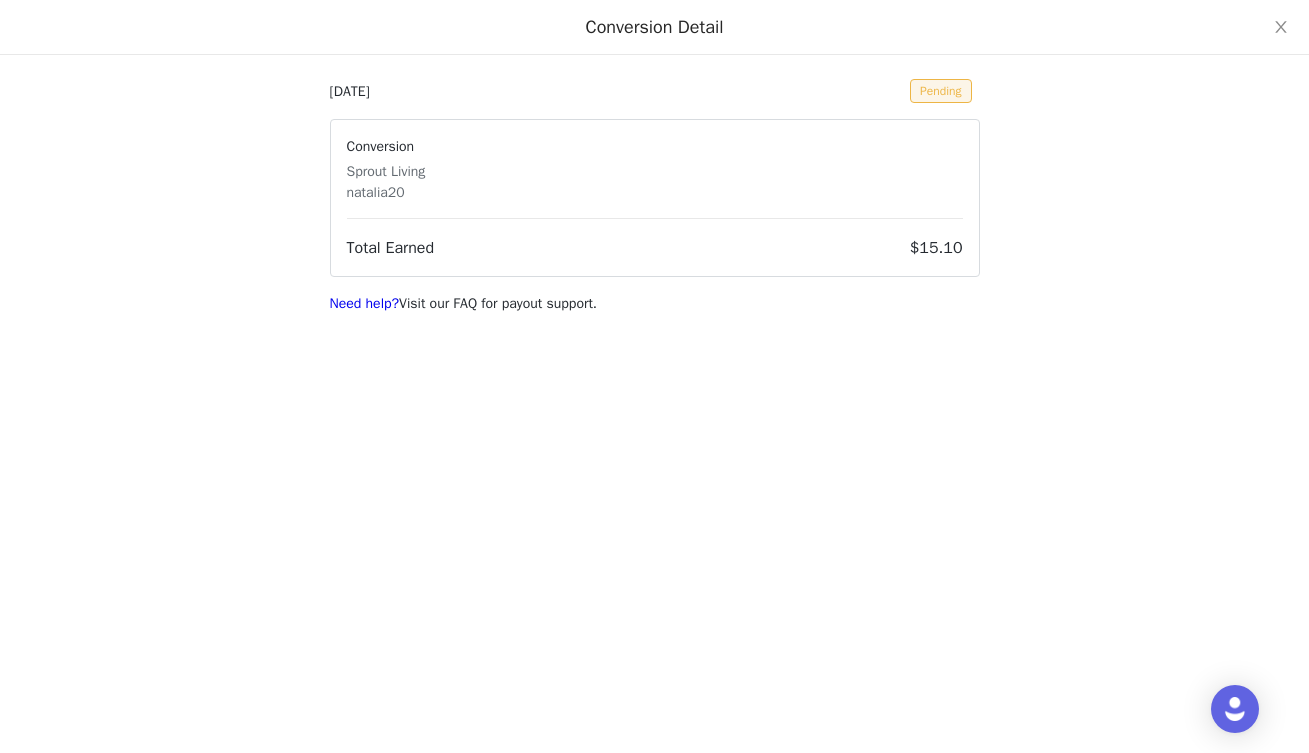 drag, startPoint x: 392, startPoint y: 98, endPoint x: 309, endPoint y: 98, distance: 83 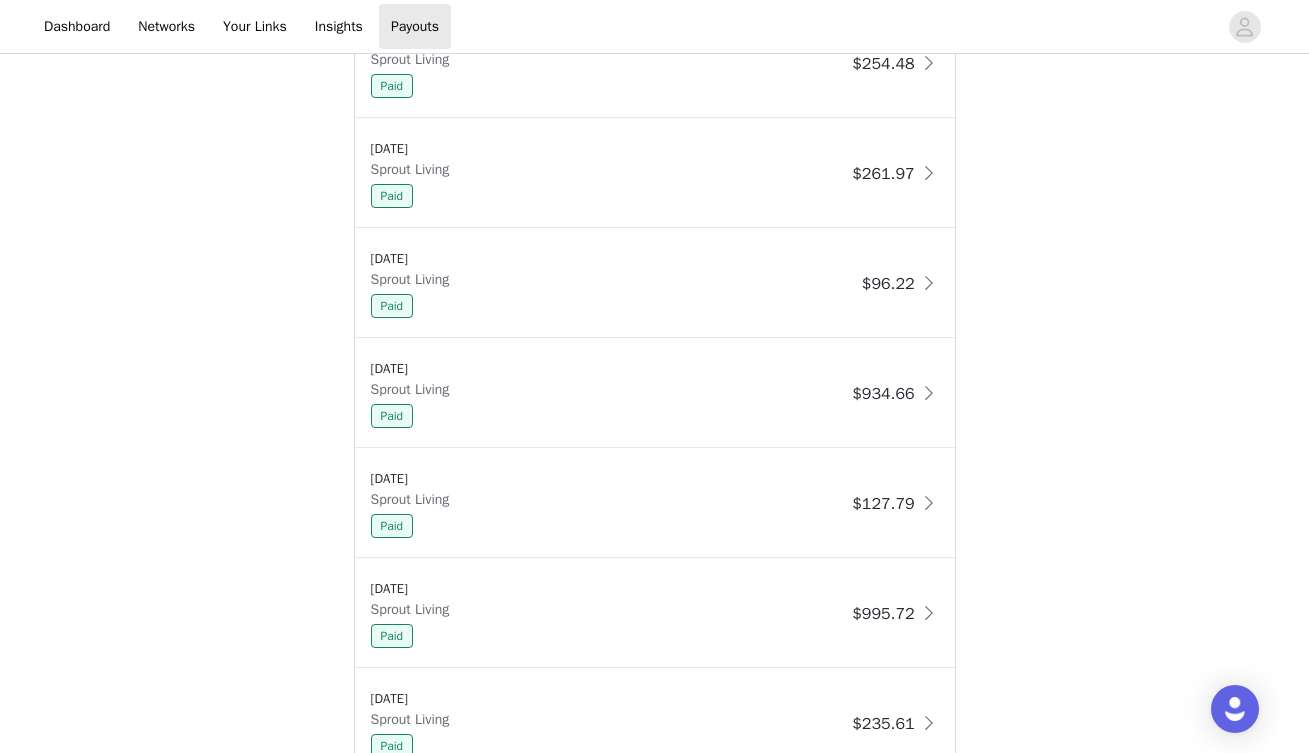 scroll, scrollTop: 716, scrollLeft: 0, axis: vertical 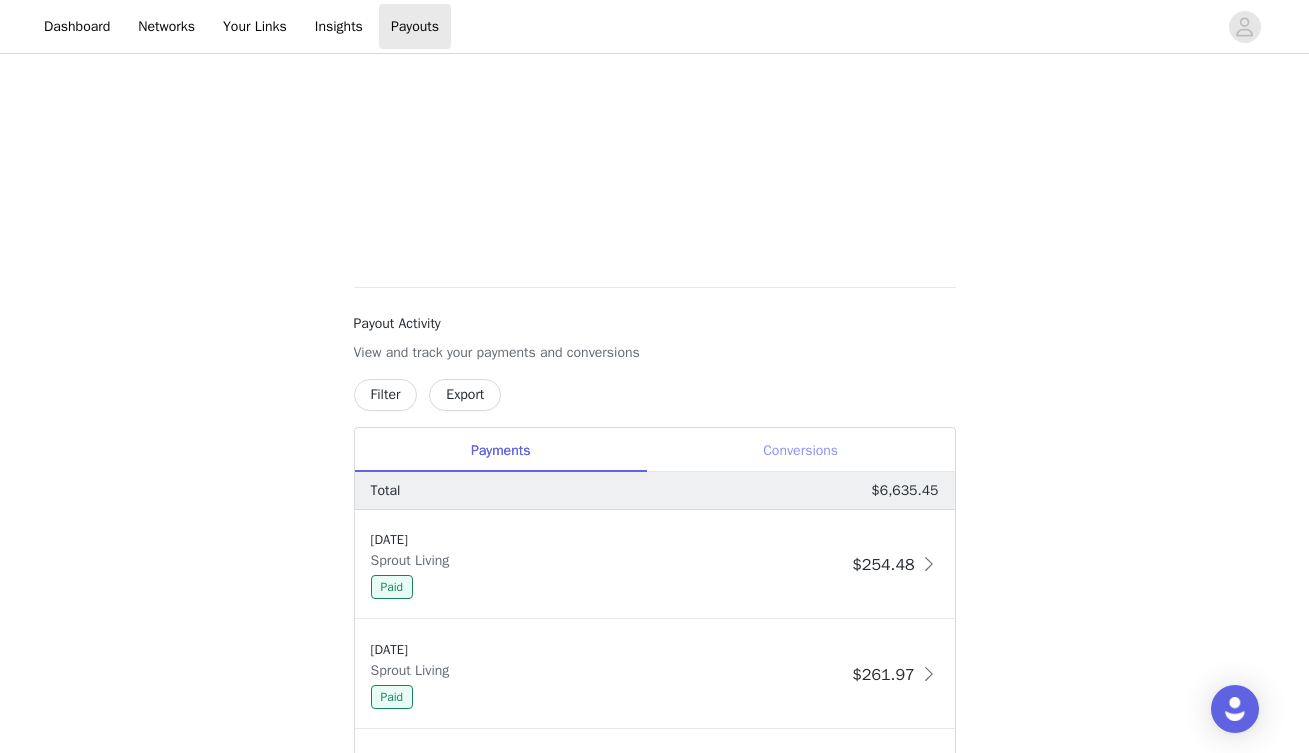 click on "Conversions" at bounding box center (801, 450) 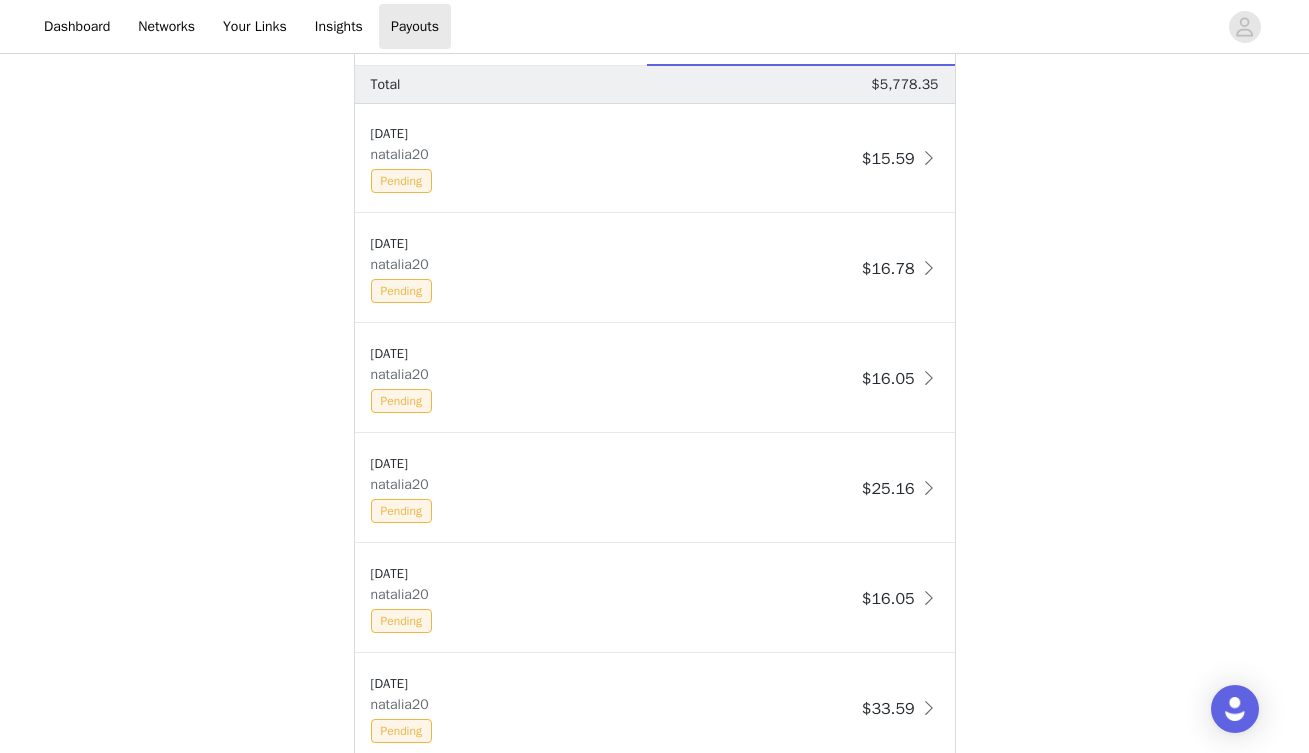 scroll, scrollTop: 1706, scrollLeft: 0, axis: vertical 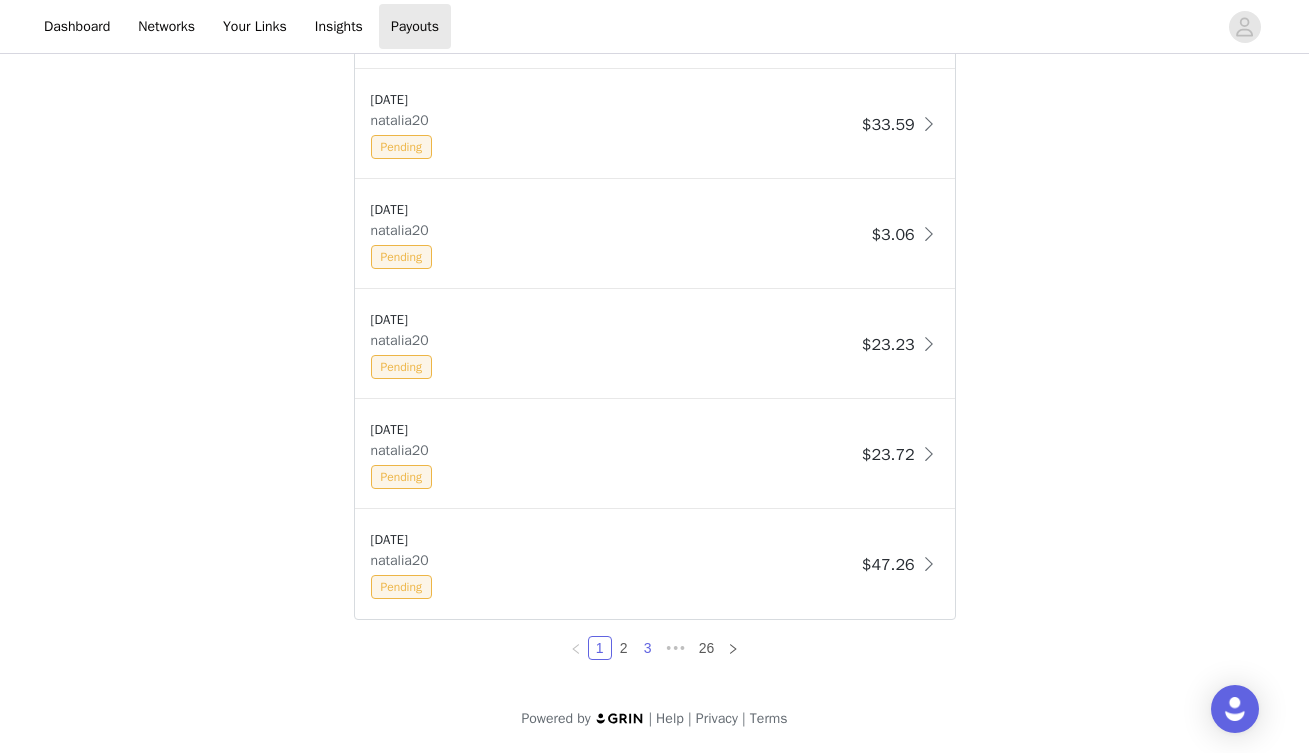click on "3" at bounding box center (648, 648) 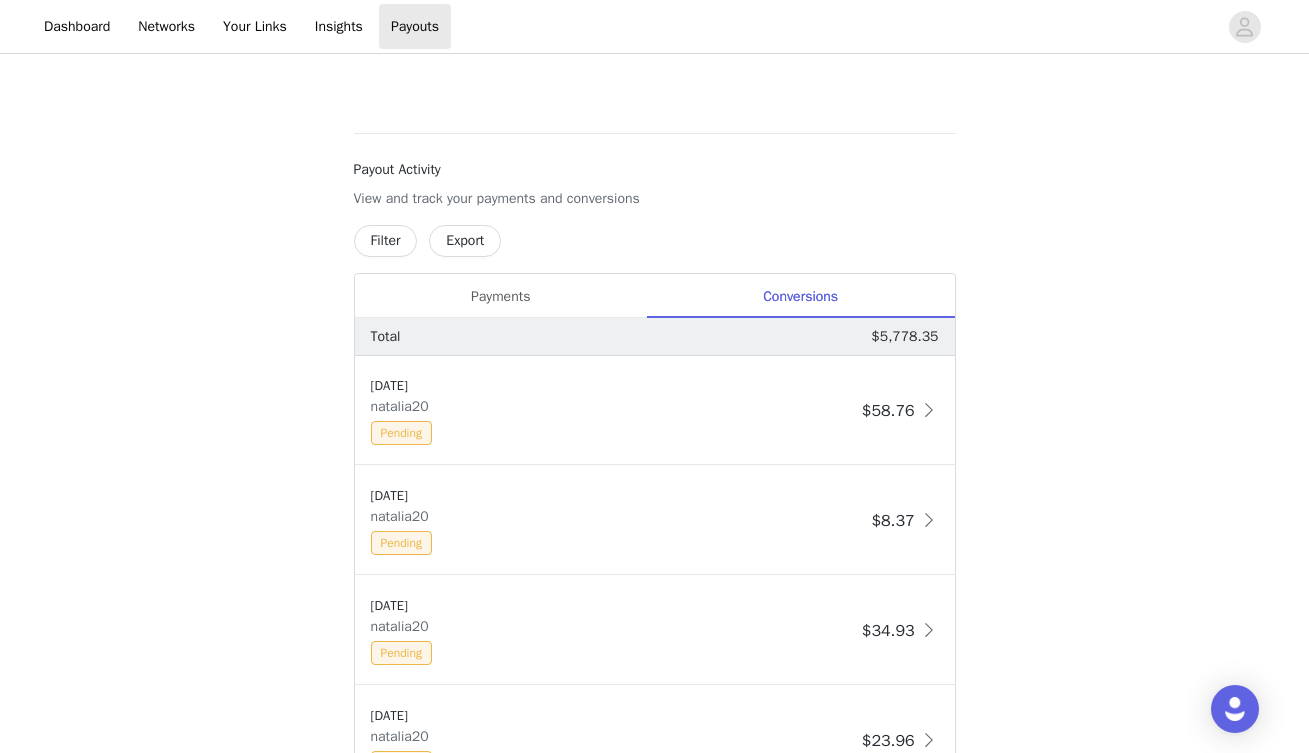 scroll, scrollTop: 1706, scrollLeft: 0, axis: vertical 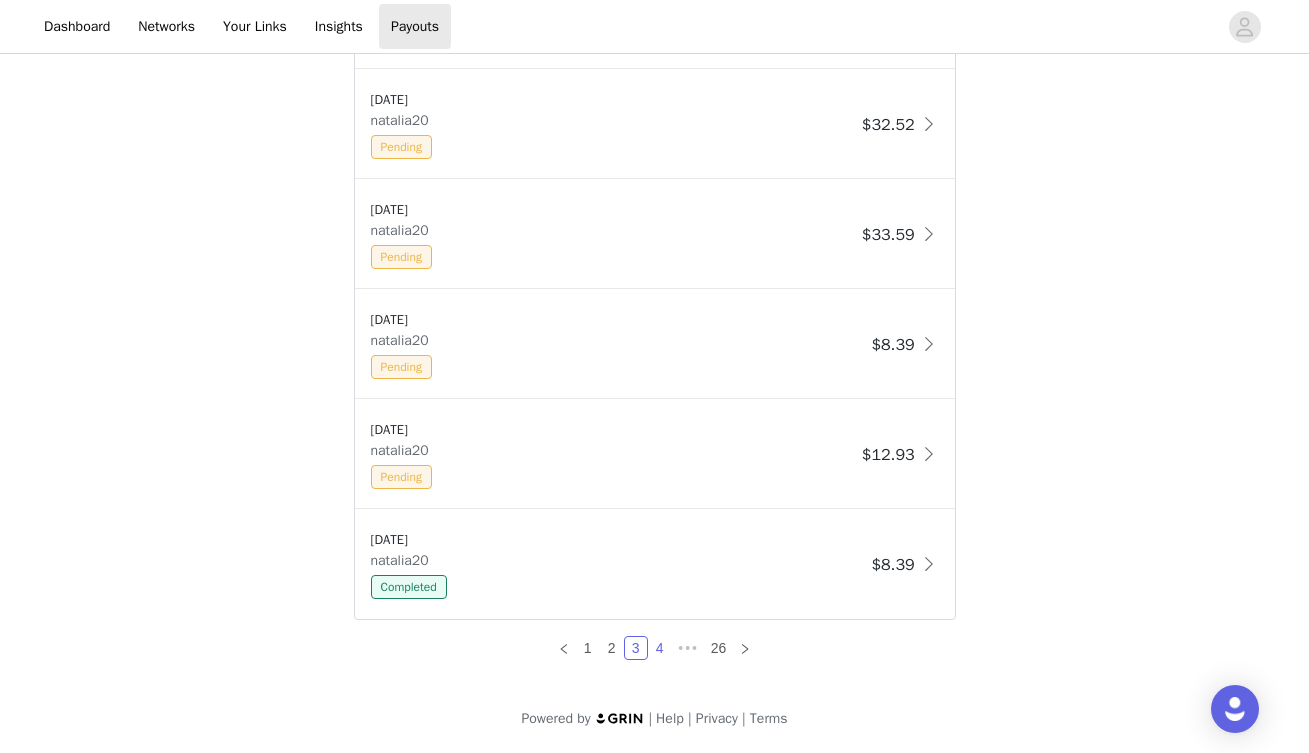 click on "4" at bounding box center (660, 648) 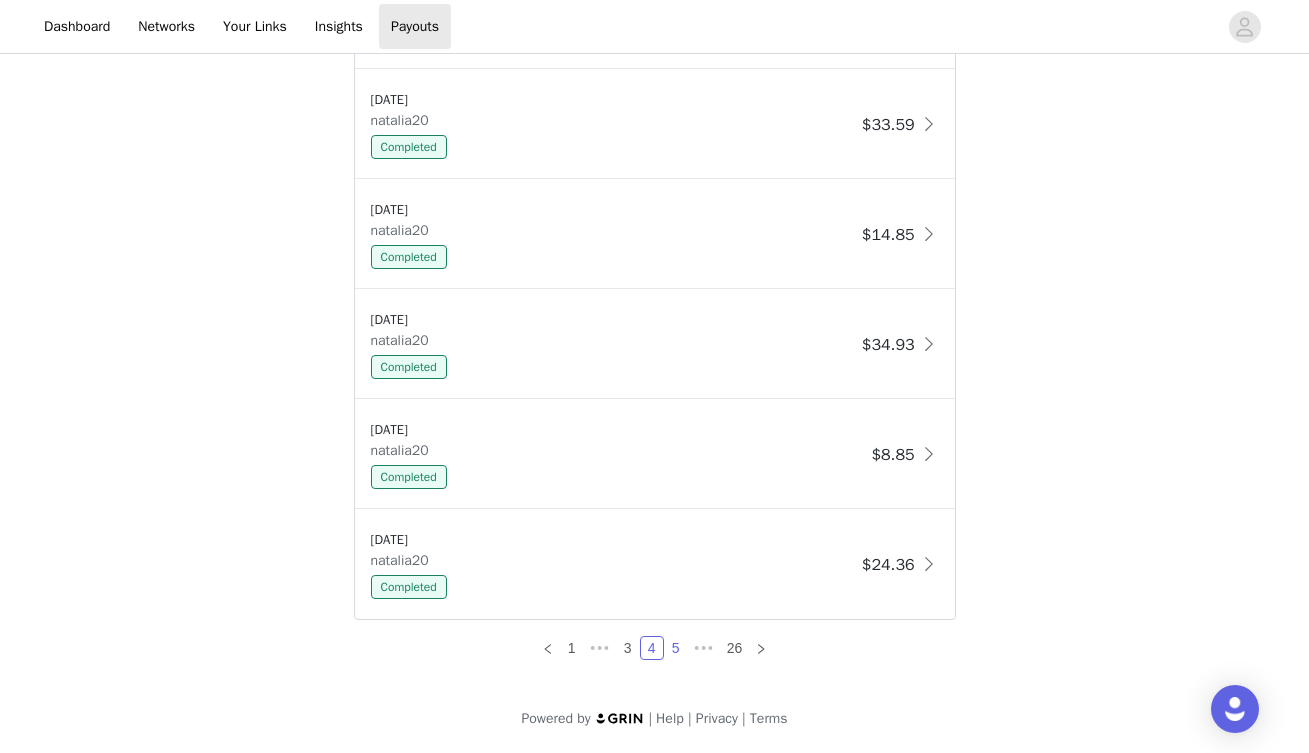 click on "5" at bounding box center [676, 648] 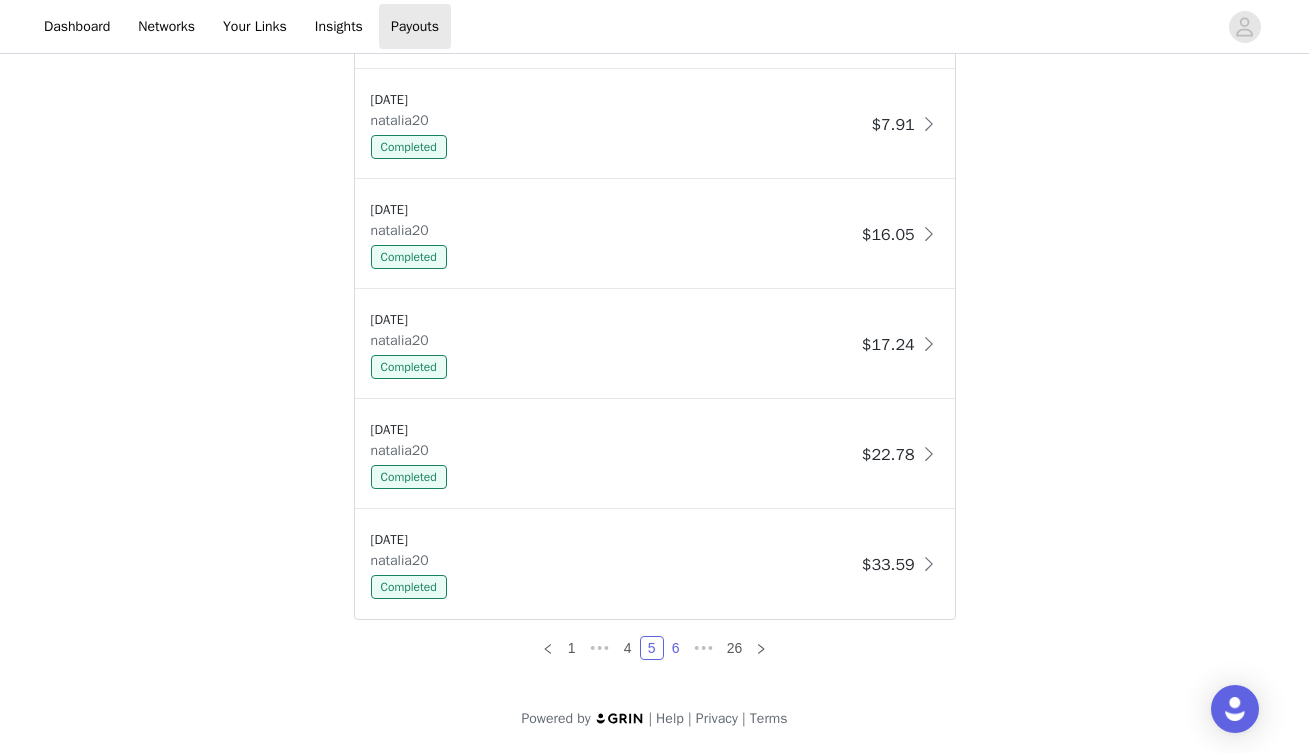 click on "6" at bounding box center [676, 648] 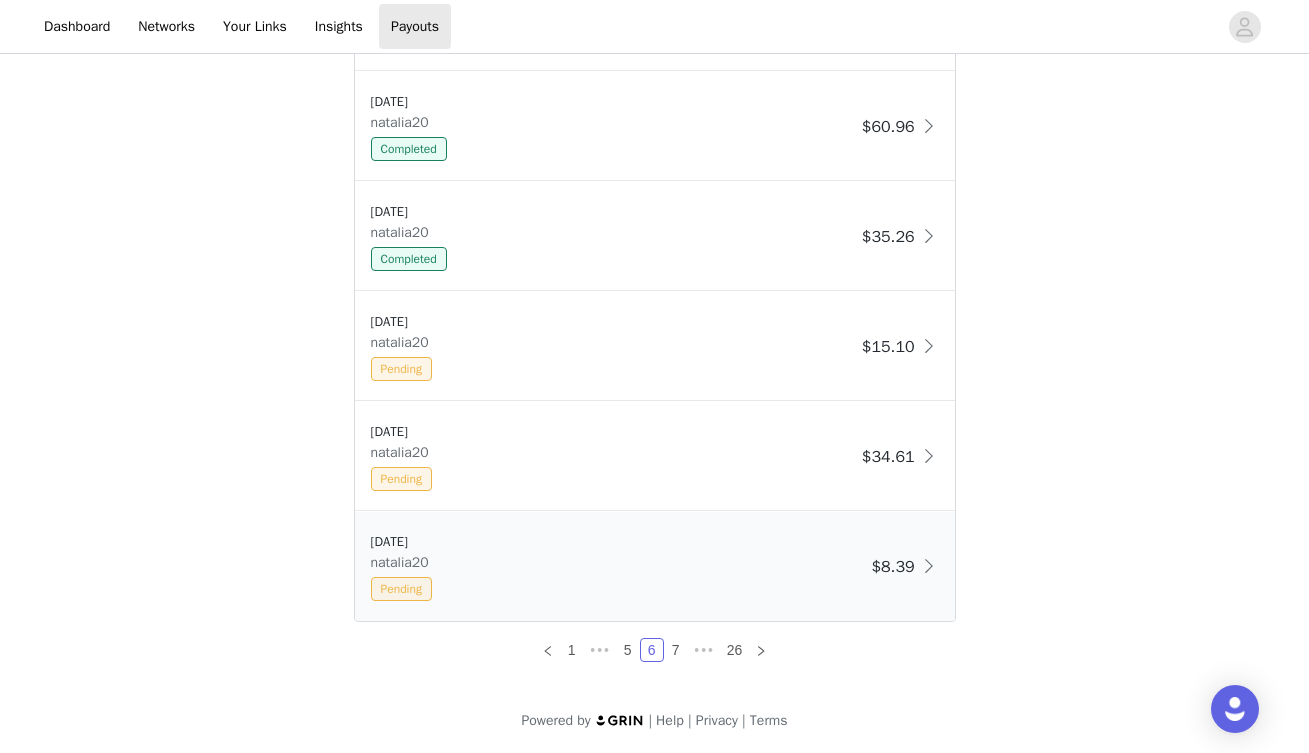 scroll, scrollTop: 1703, scrollLeft: 0, axis: vertical 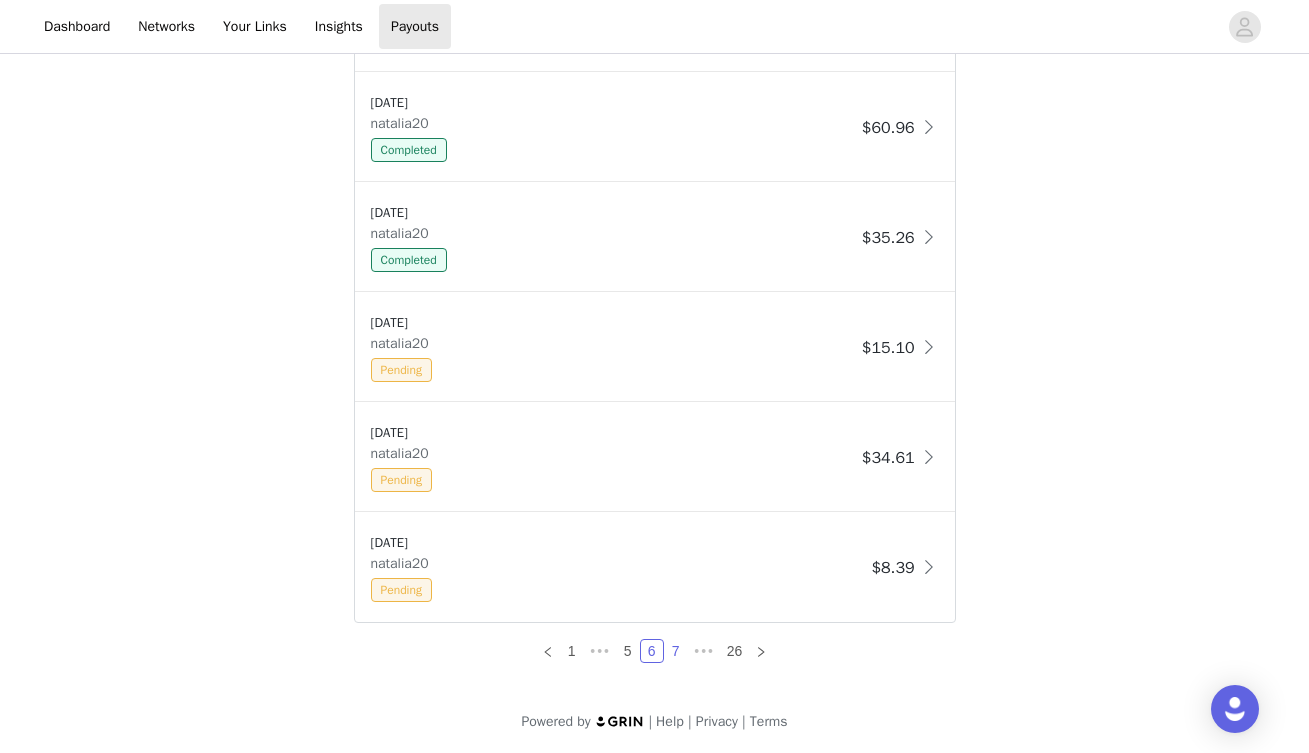 click on "7" at bounding box center (676, 651) 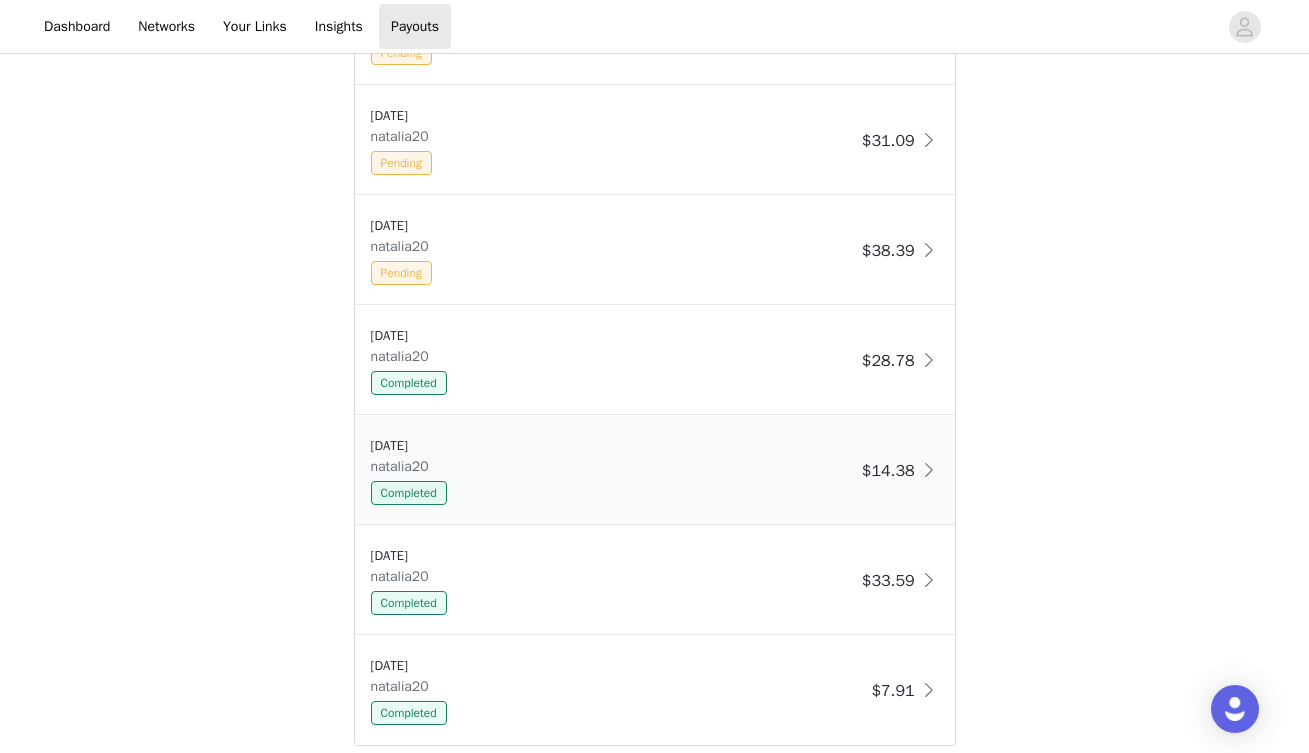 scroll, scrollTop: 1706, scrollLeft: 0, axis: vertical 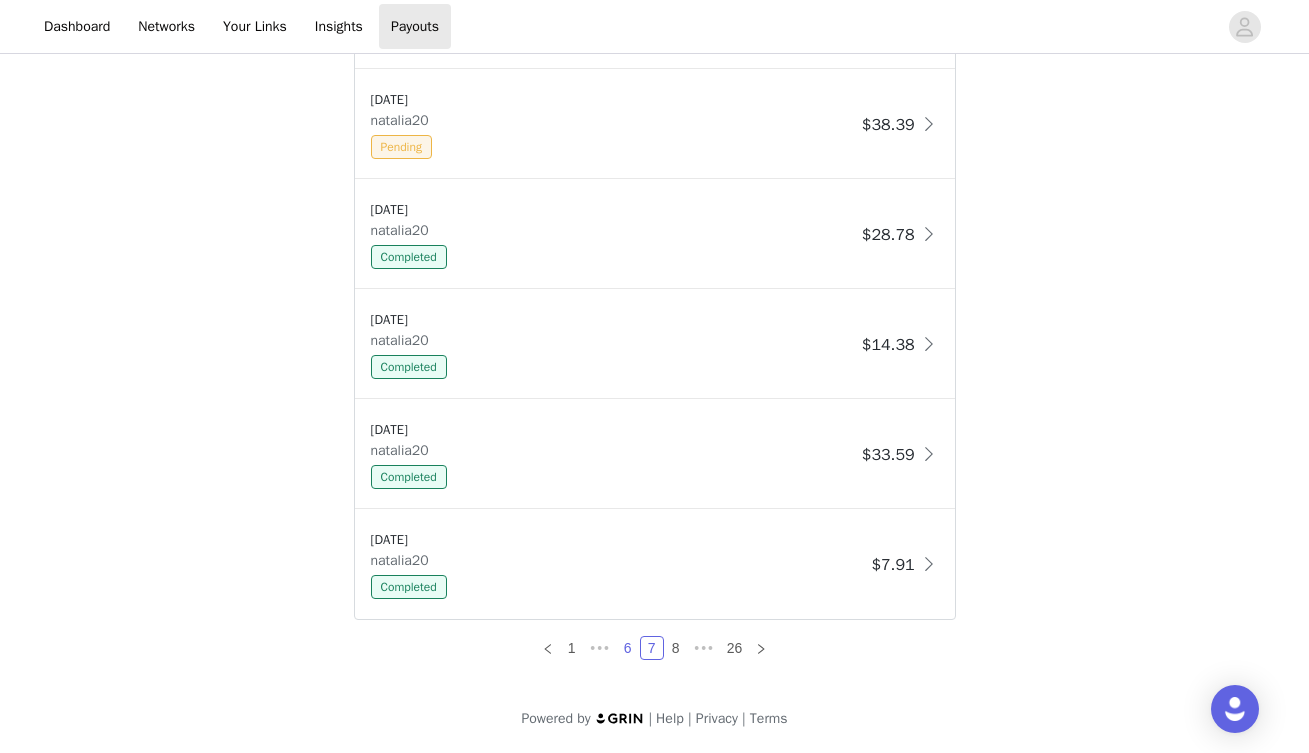 click on "6" at bounding box center (628, 648) 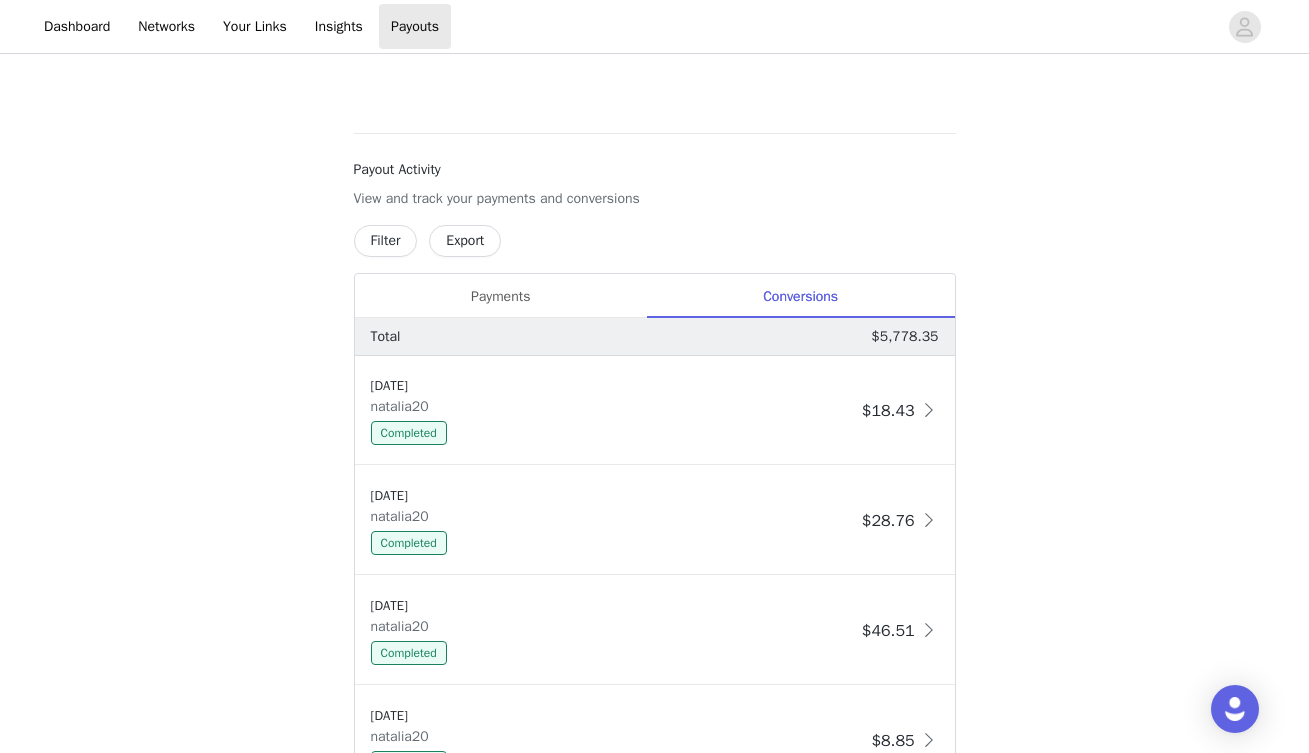 scroll, scrollTop: 1706, scrollLeft: 0, axis: vertical 